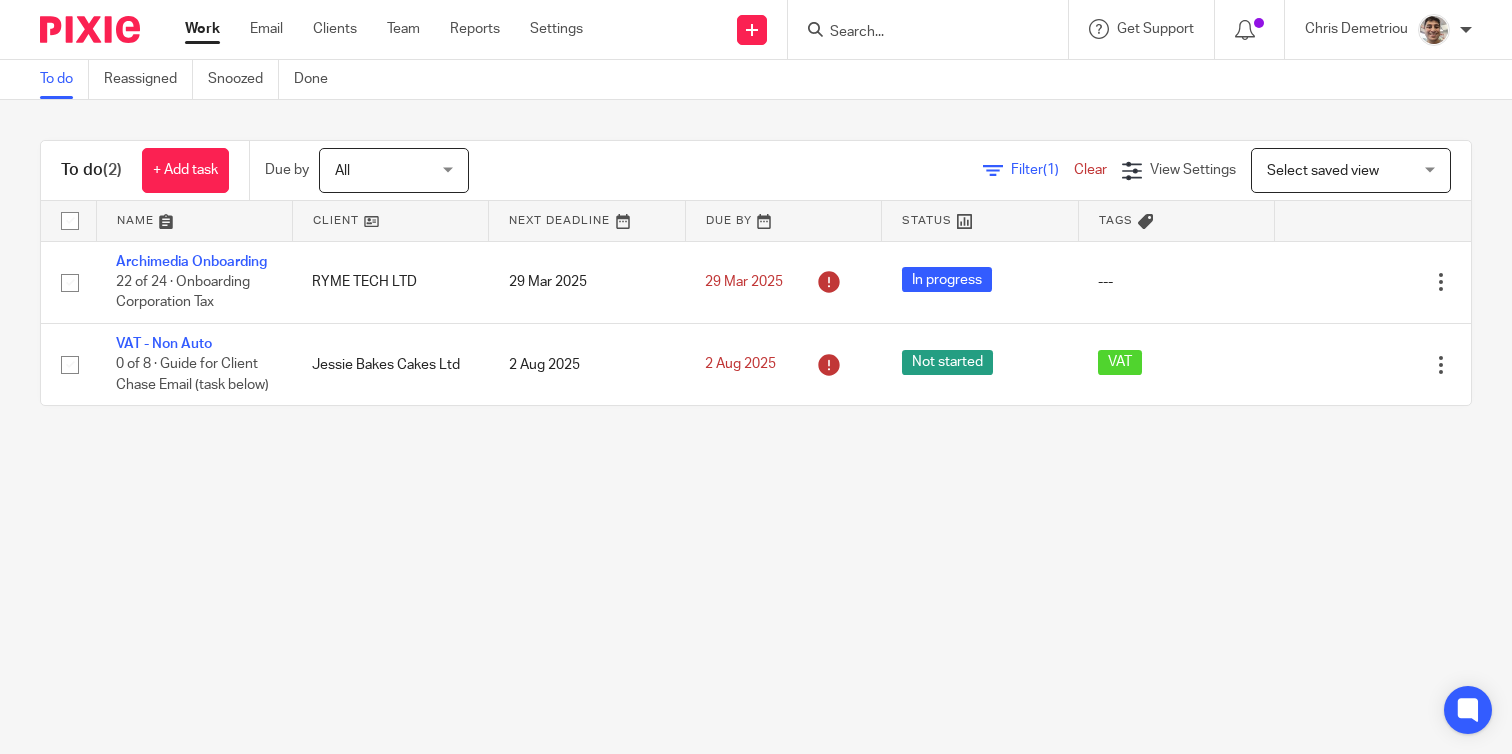 scroll, scrollTop: 0, scrollLeft: 0, axis: both 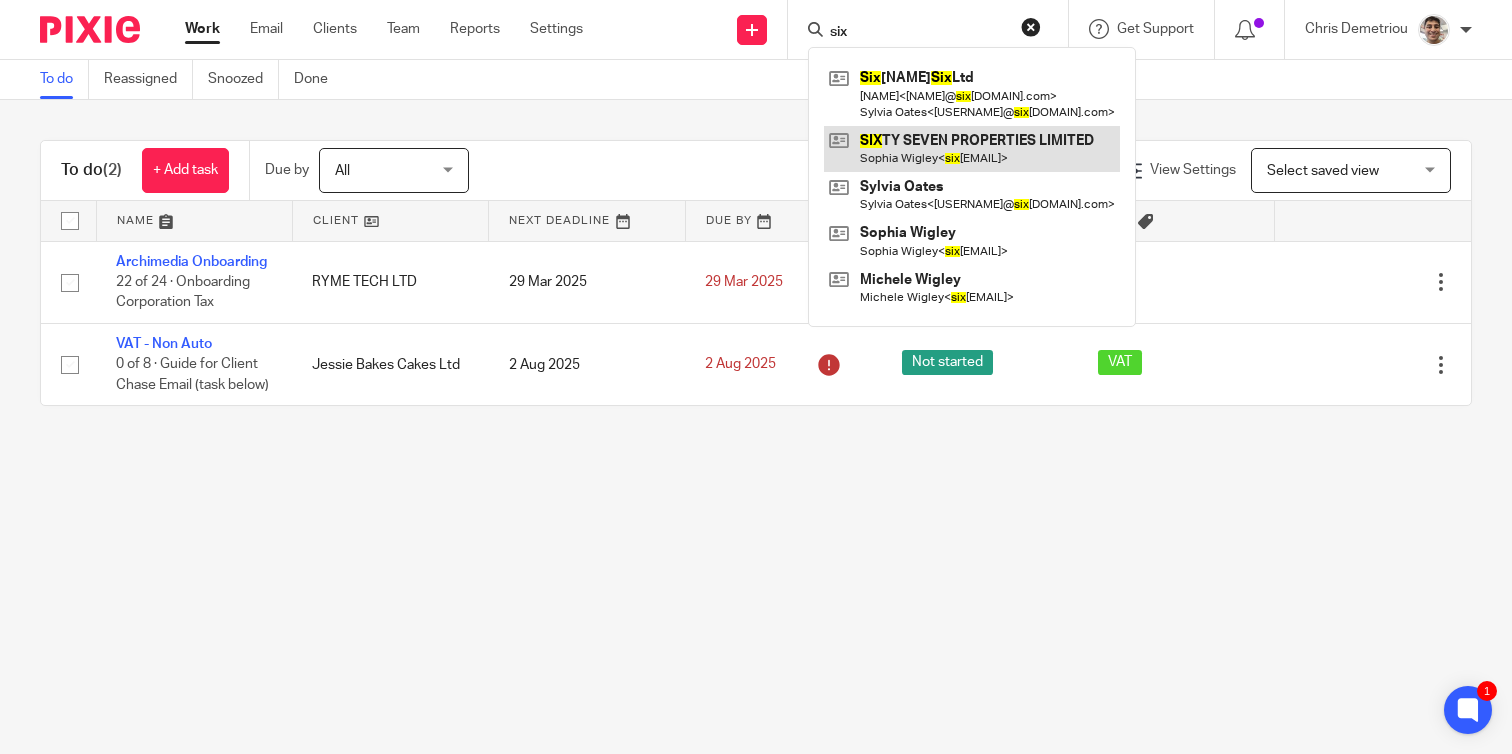 type on "six" 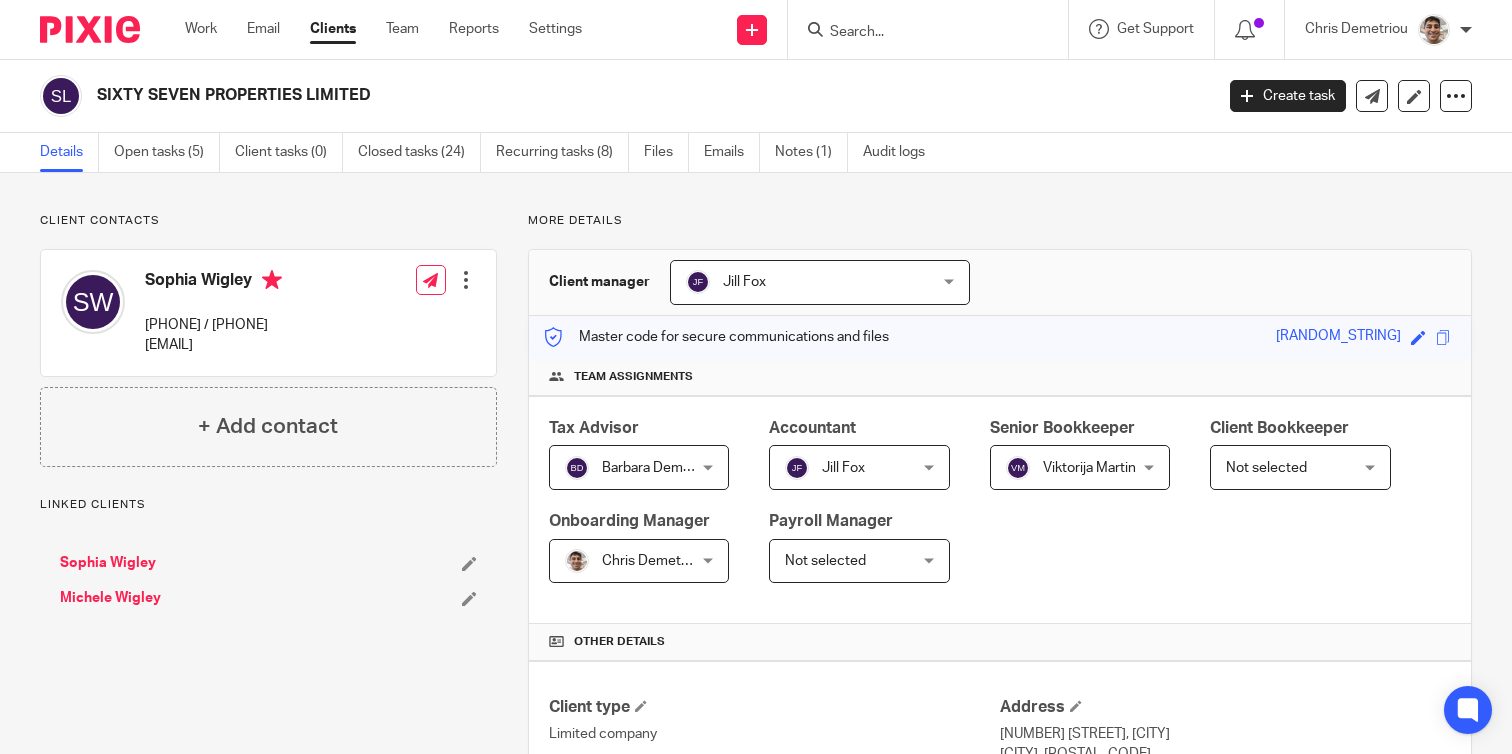 scroll, scrollTop: 0, scrollLeft: 0, axis: both 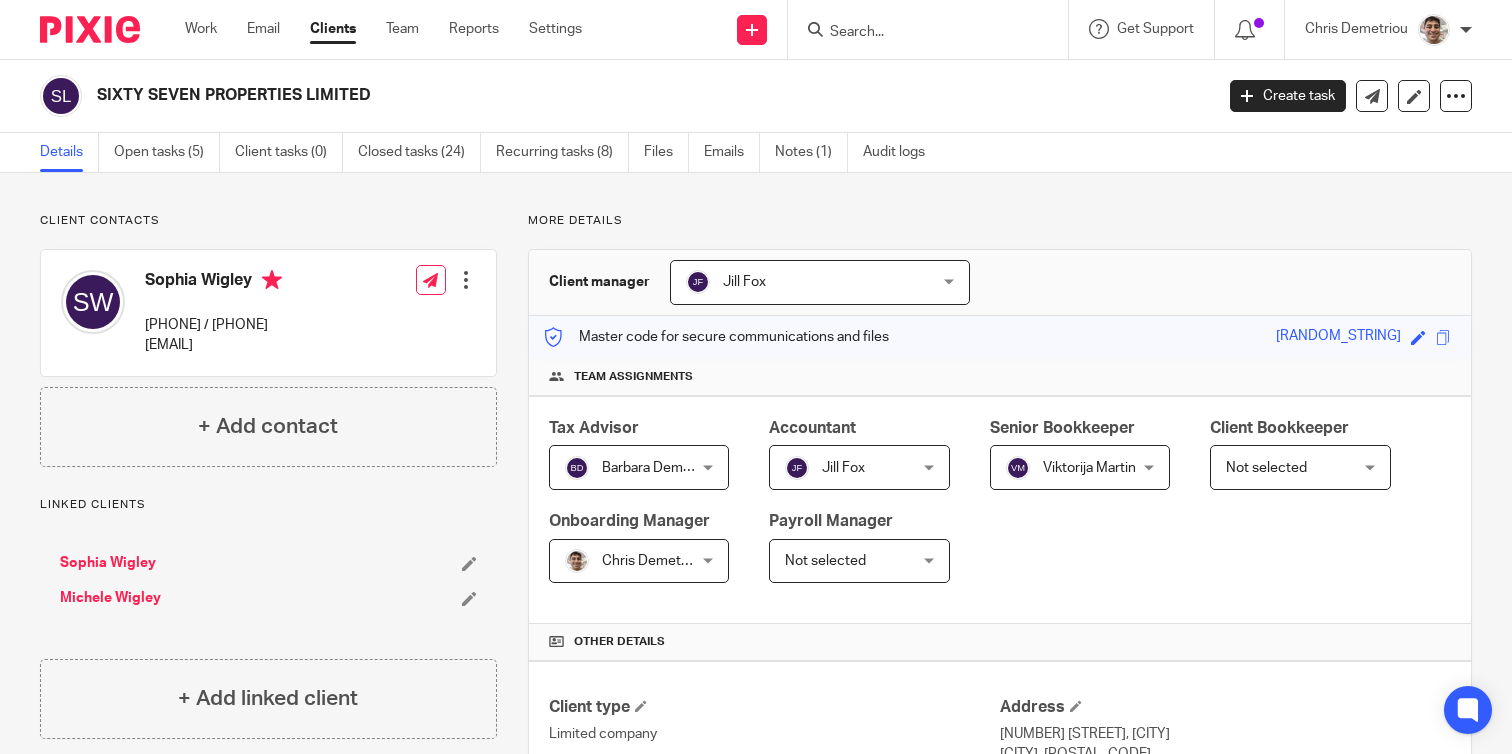 click on "Michele Wigley" at bounding box center (110, 598) 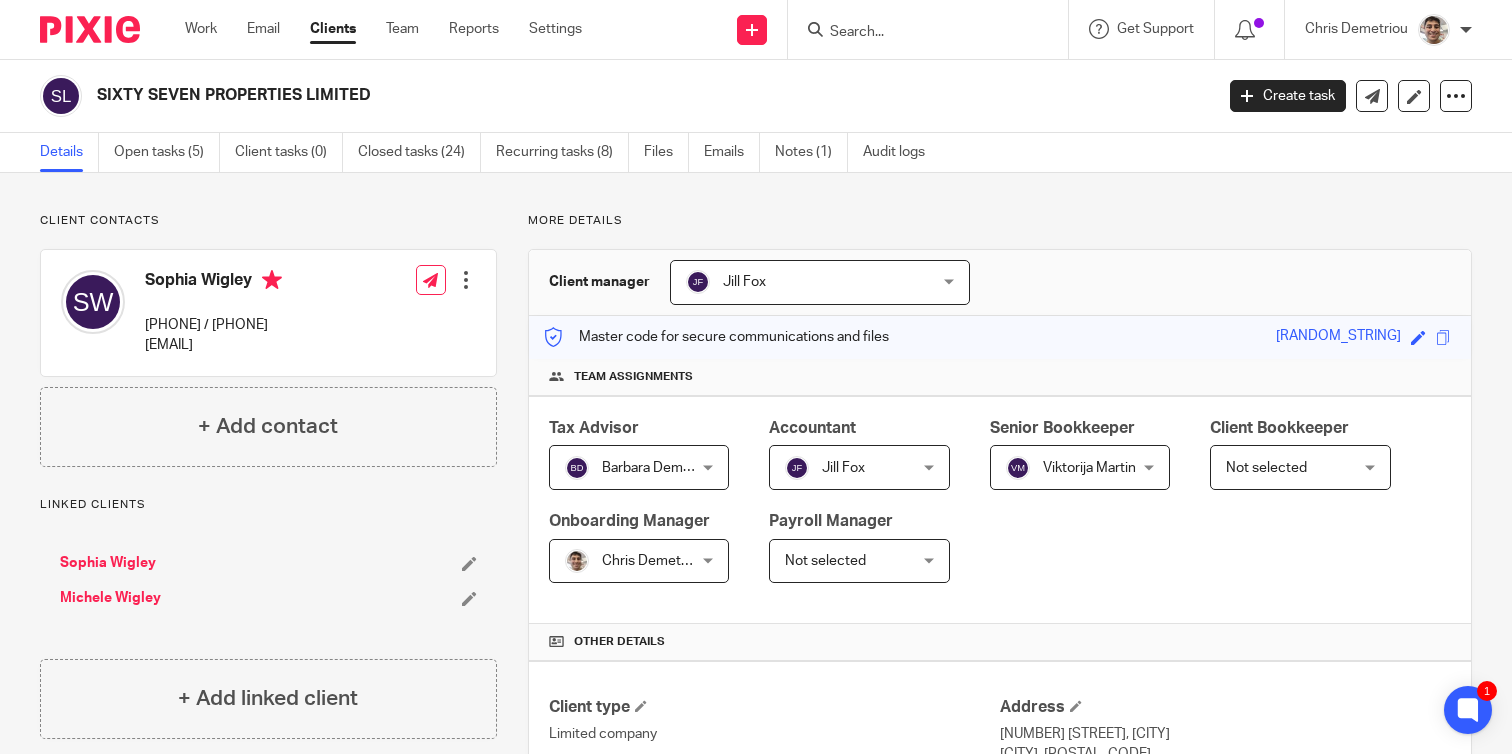 click on "Michele Wigley" at bounding box center (110, 598) 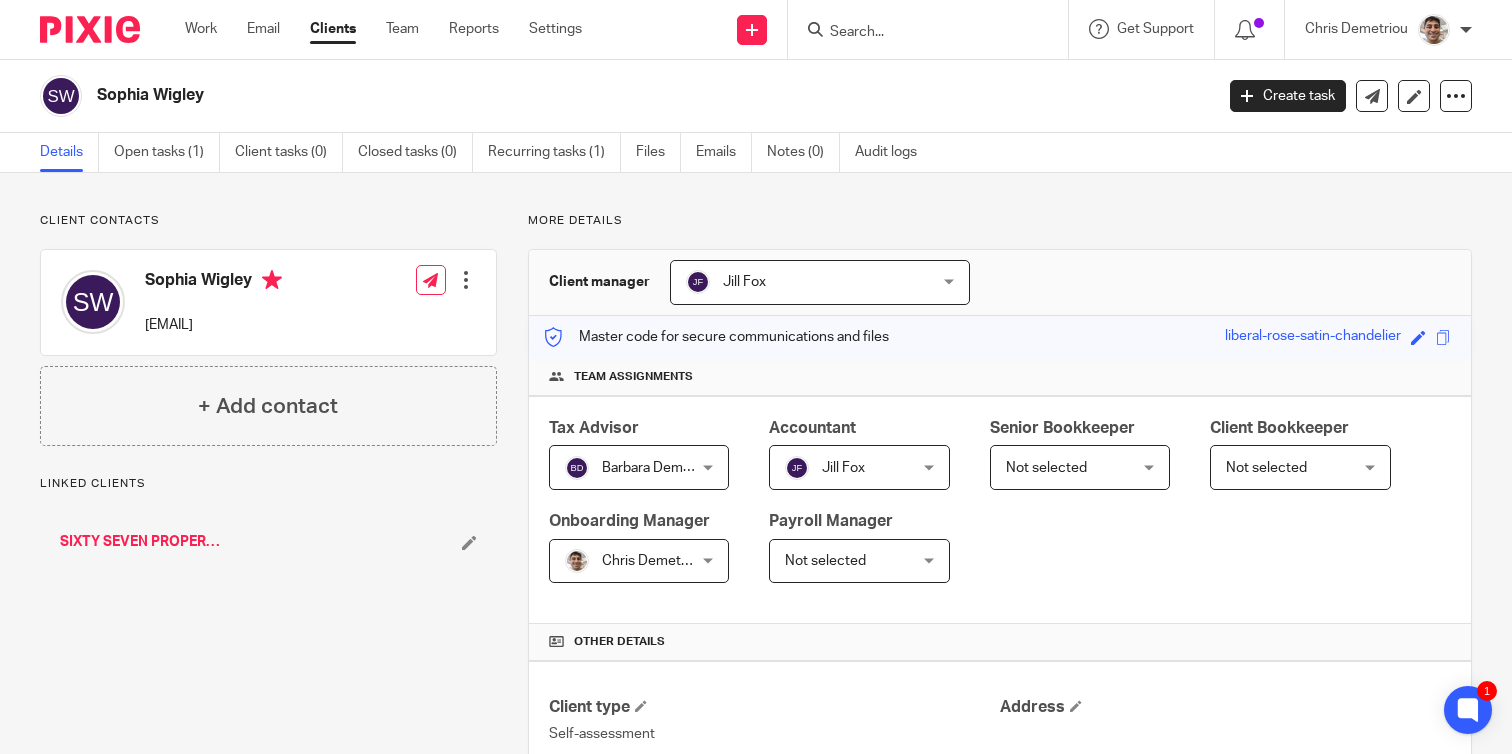 scroll, scrollTop: 0, scrollLeft: 0, axis: both 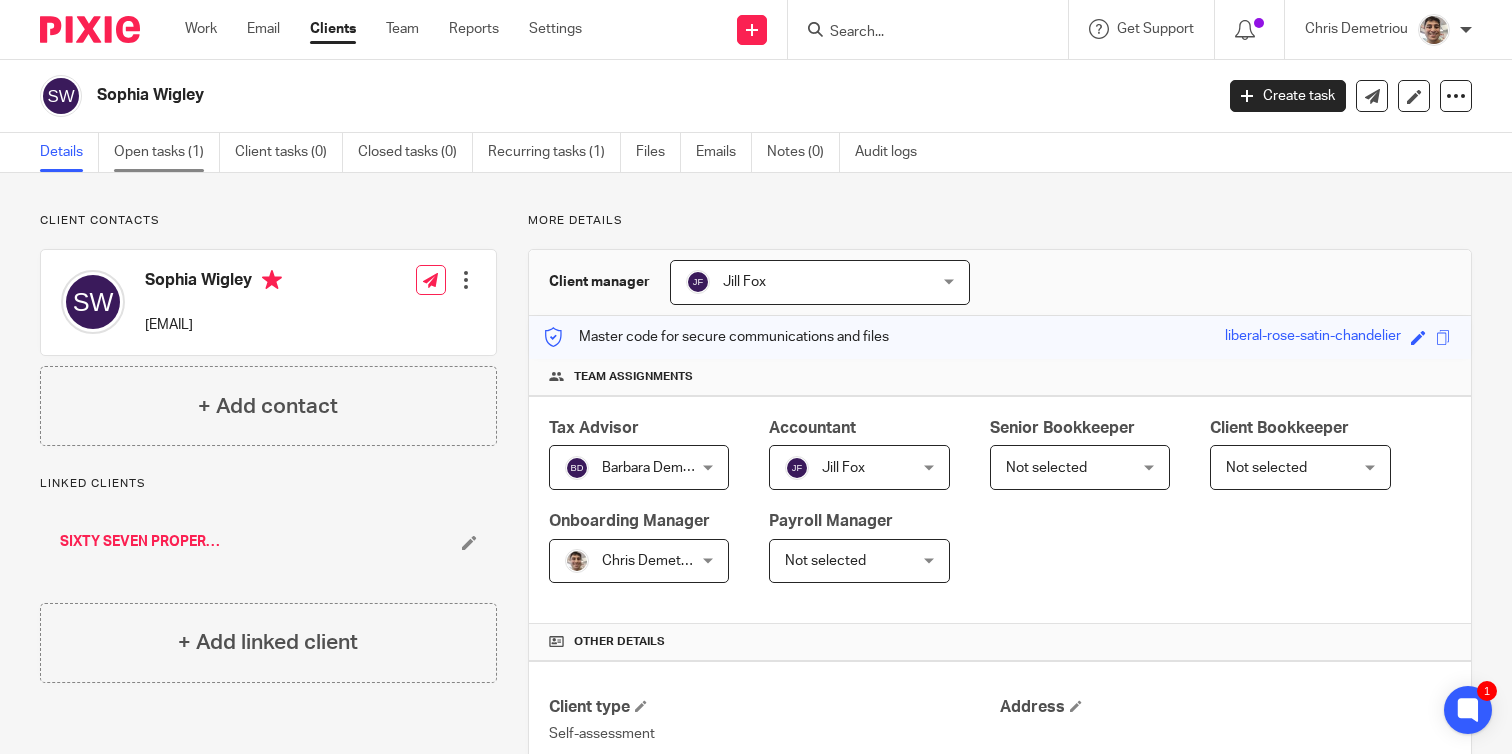 click on "Open tasks (1)" at bounding box center [167, 152] 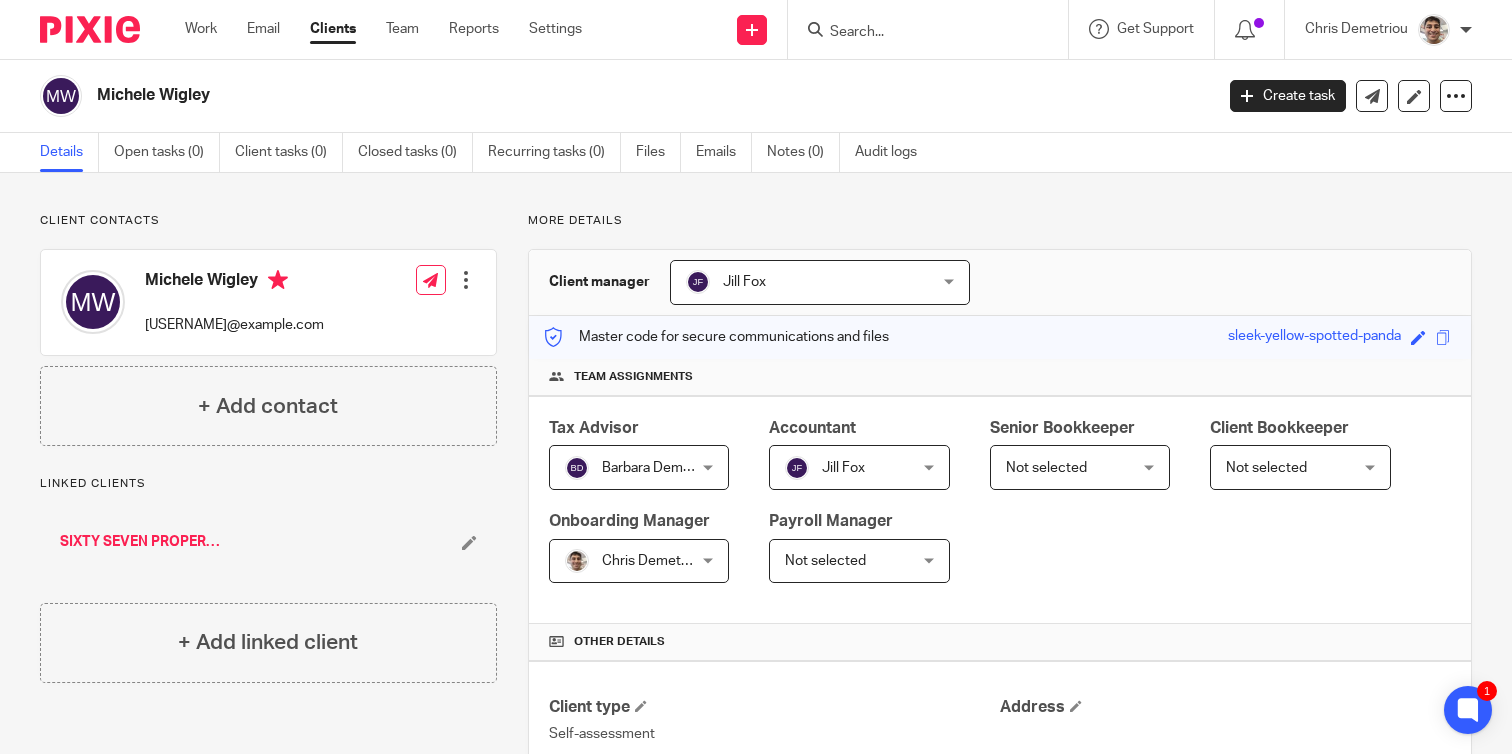 scroll, scrollTop: 0, scrollLeft: 0, axis: both 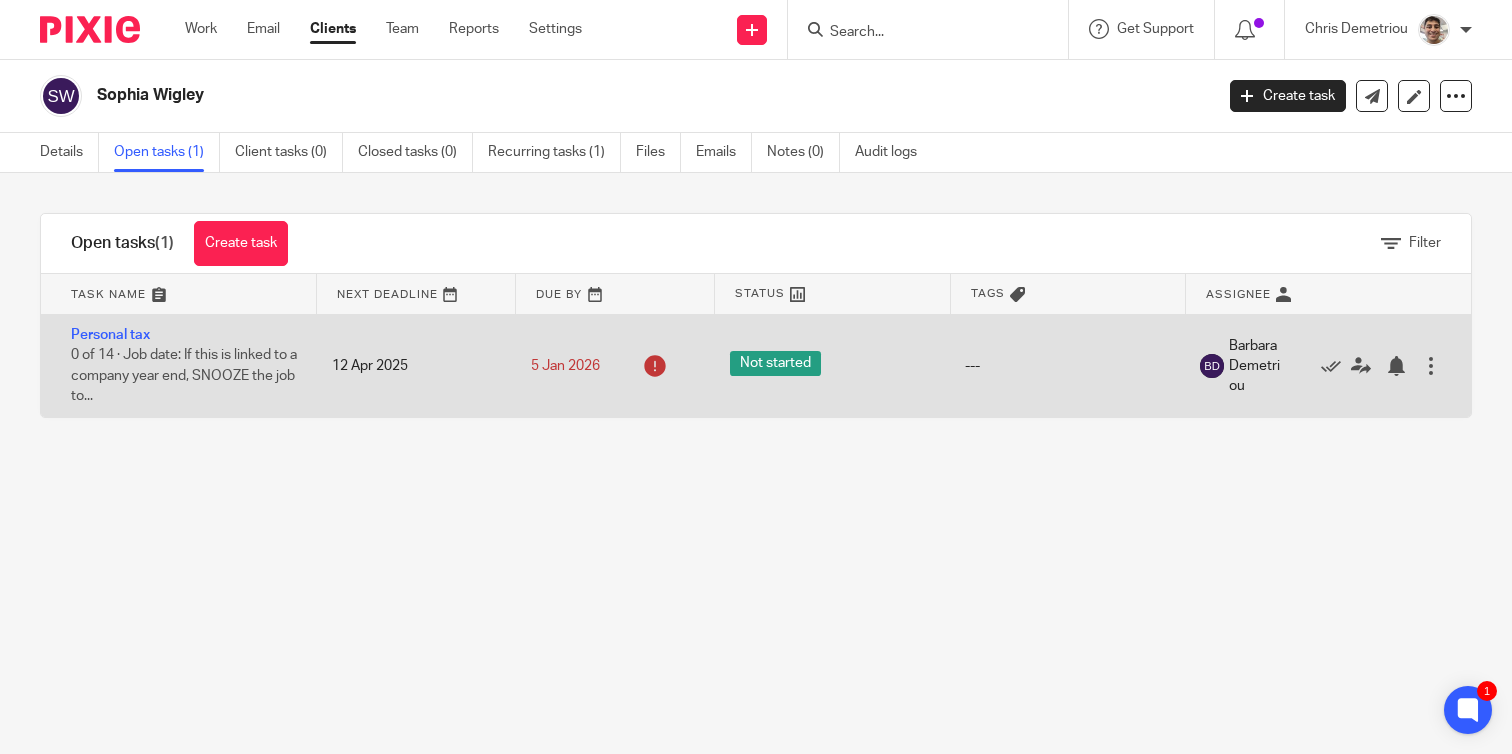 click at bounding box center [1431, 366] 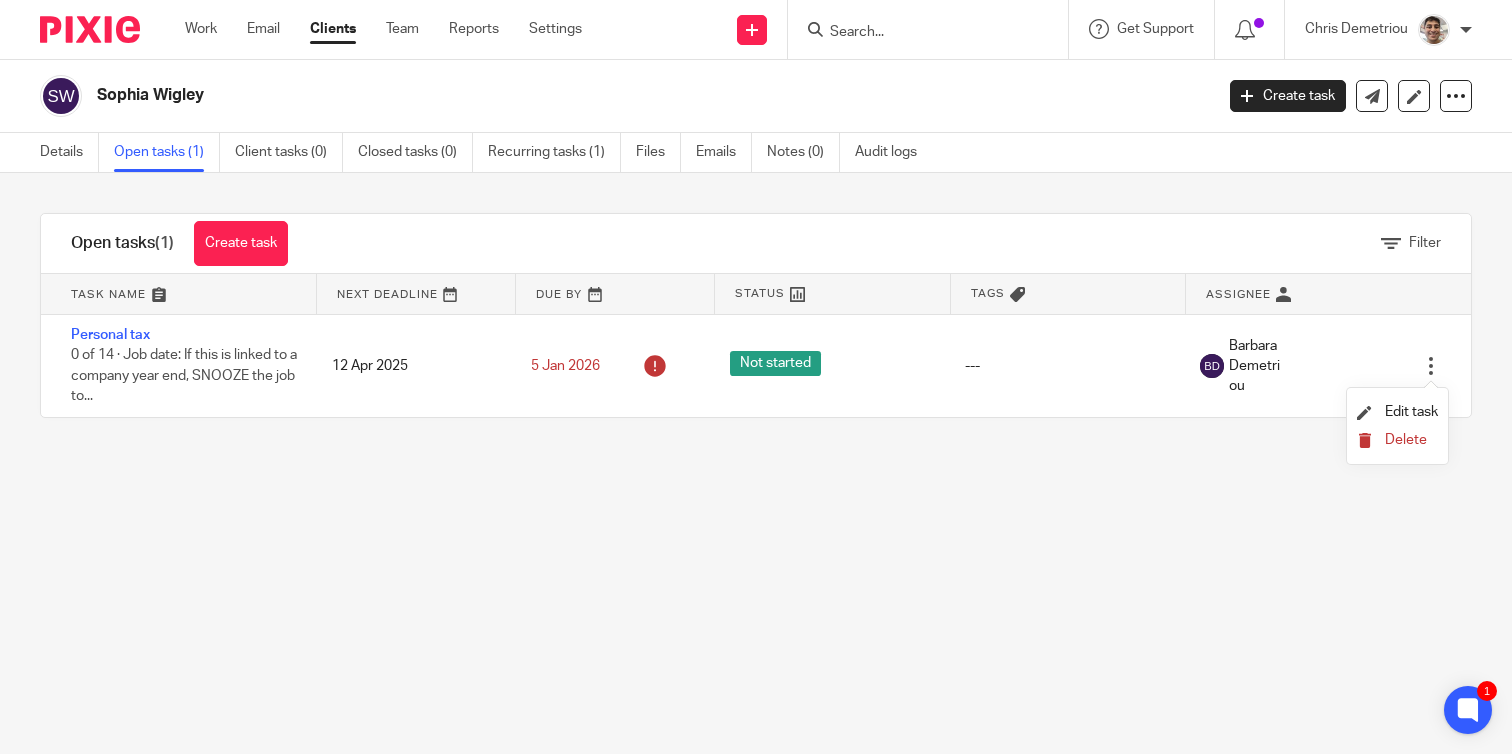 click on "Delete" at bounding box center (1406, 440) 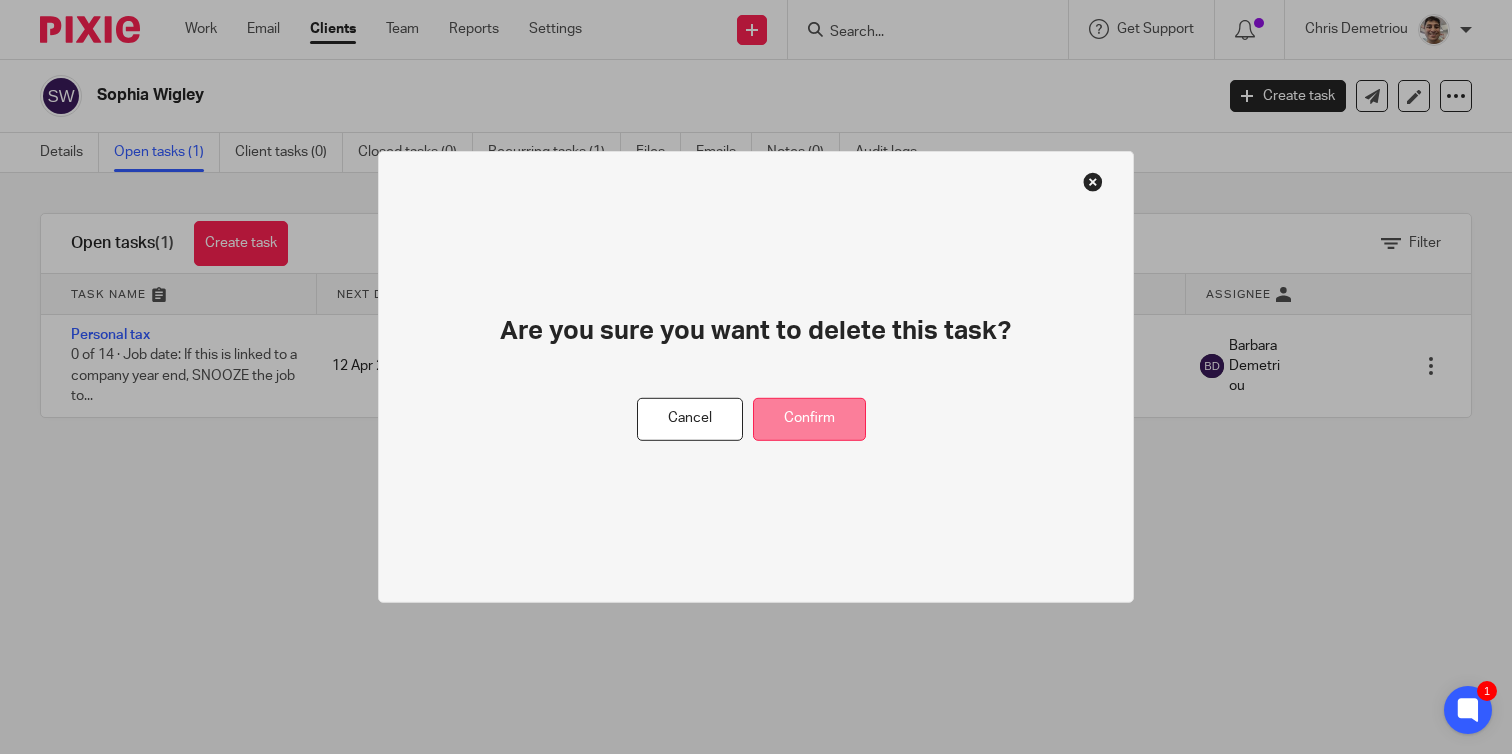 click on "Confirm" at bounding box center (809, 419) 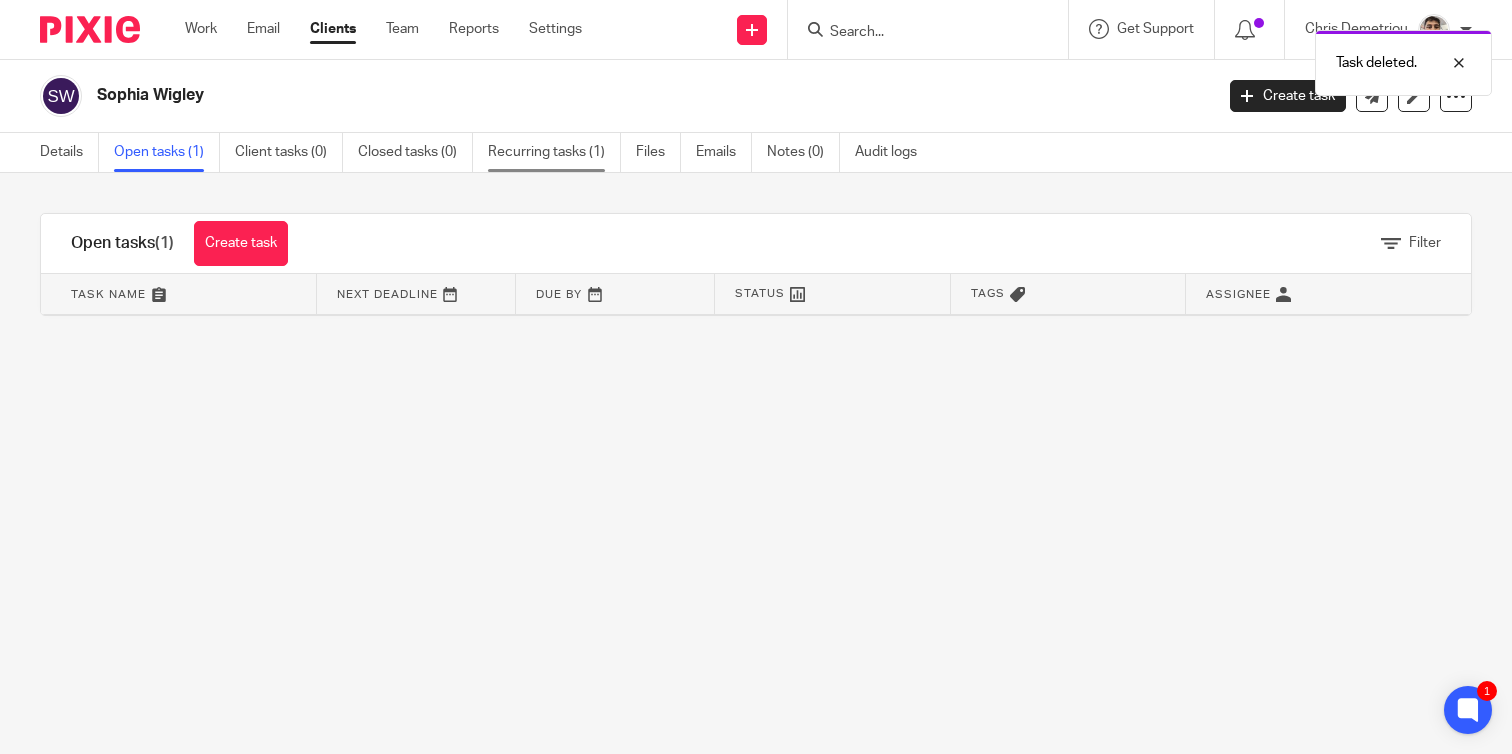 click on "Recurring tasks (1)" at bounding box center (554, 152) 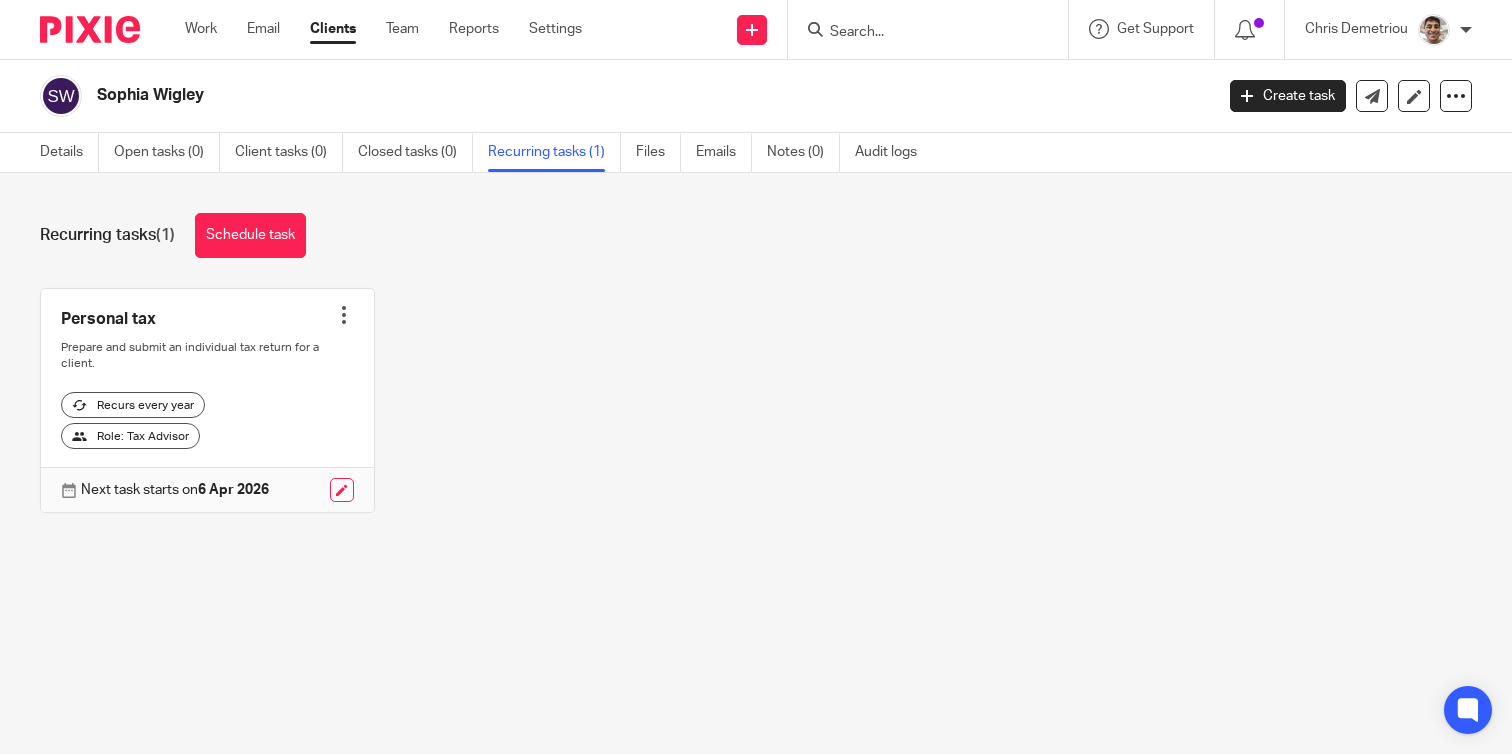 scroll, scrollTop: 0, scrollLeft: 0, axis: both 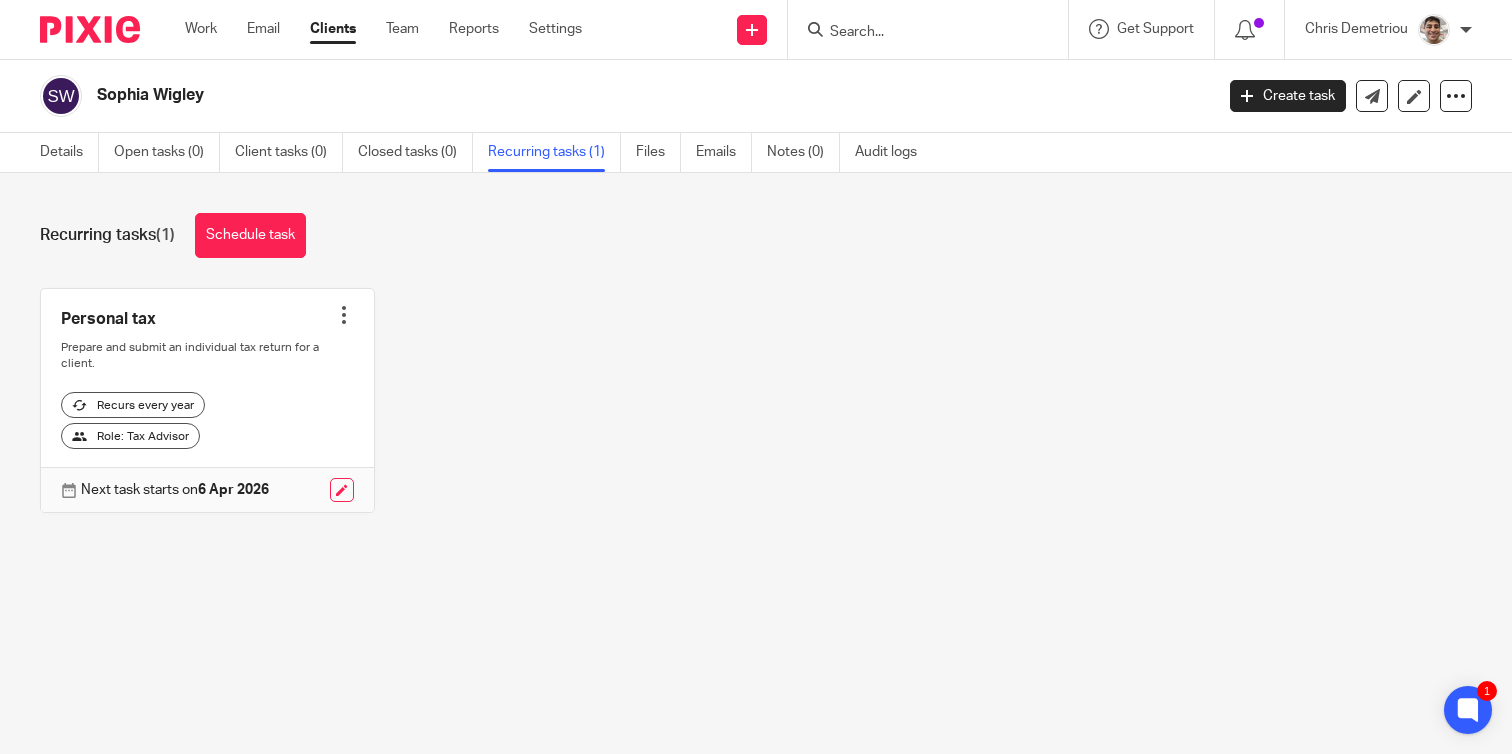 click at bounding box center [344, 315] 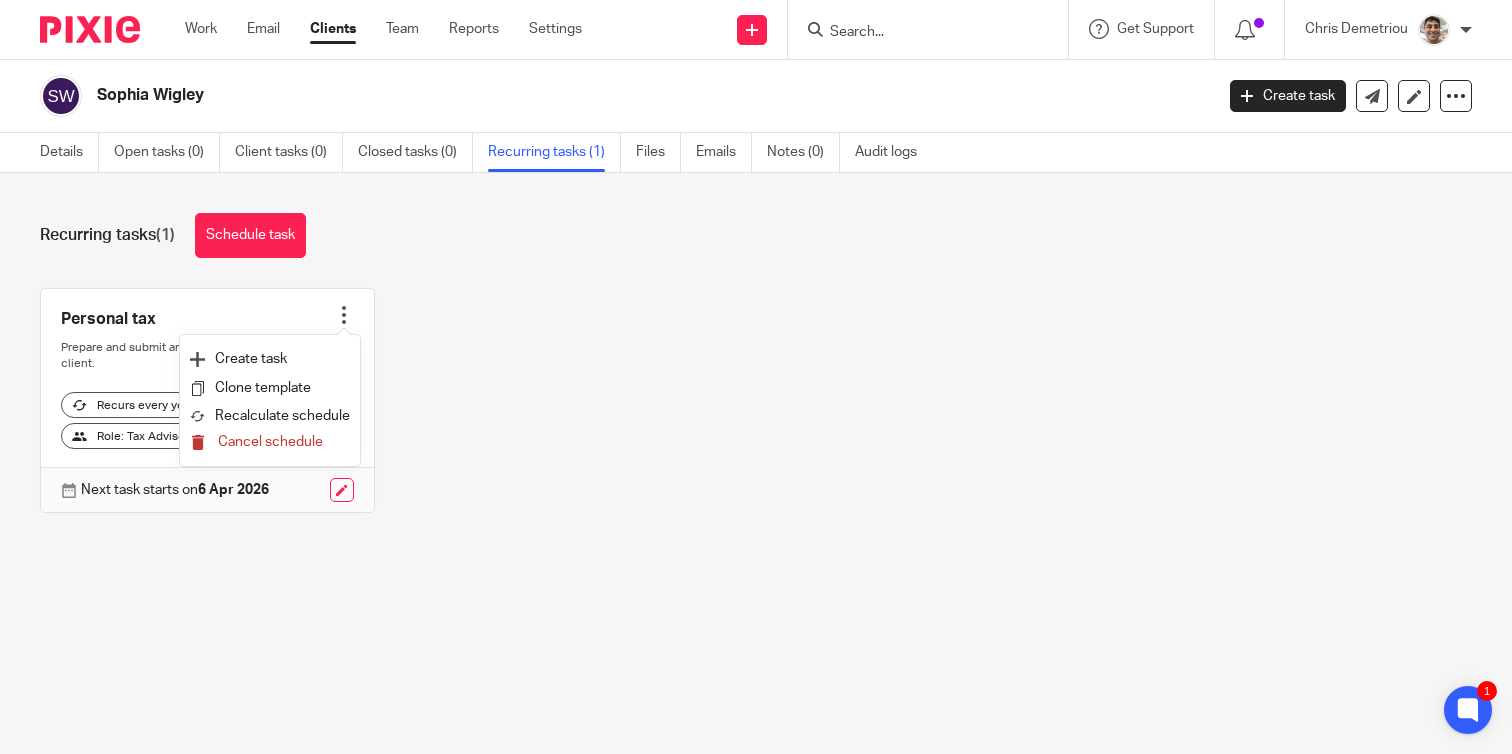 click on "Cancel schedule" at bounding box center (270, 442) 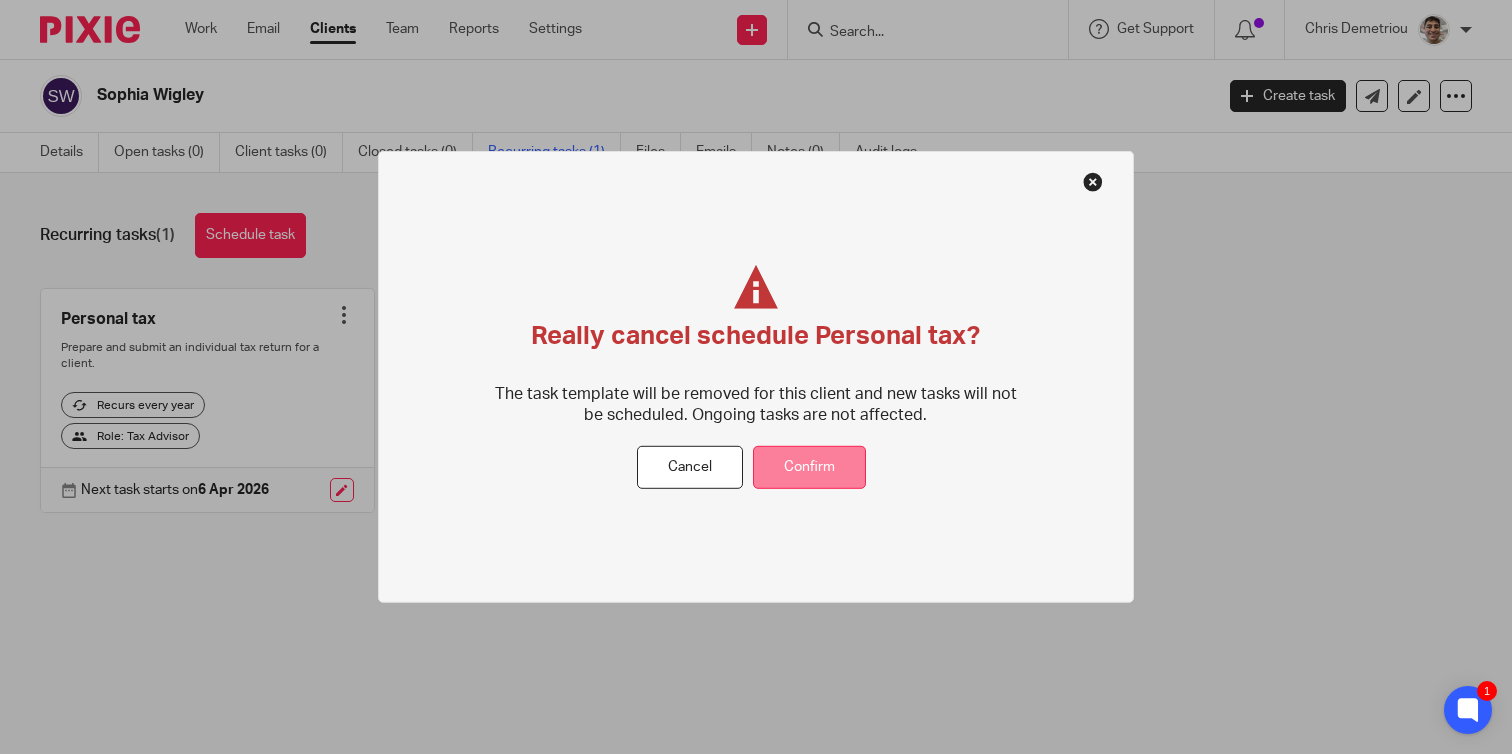 click on "Confirm" at bounding box center (809, 467) 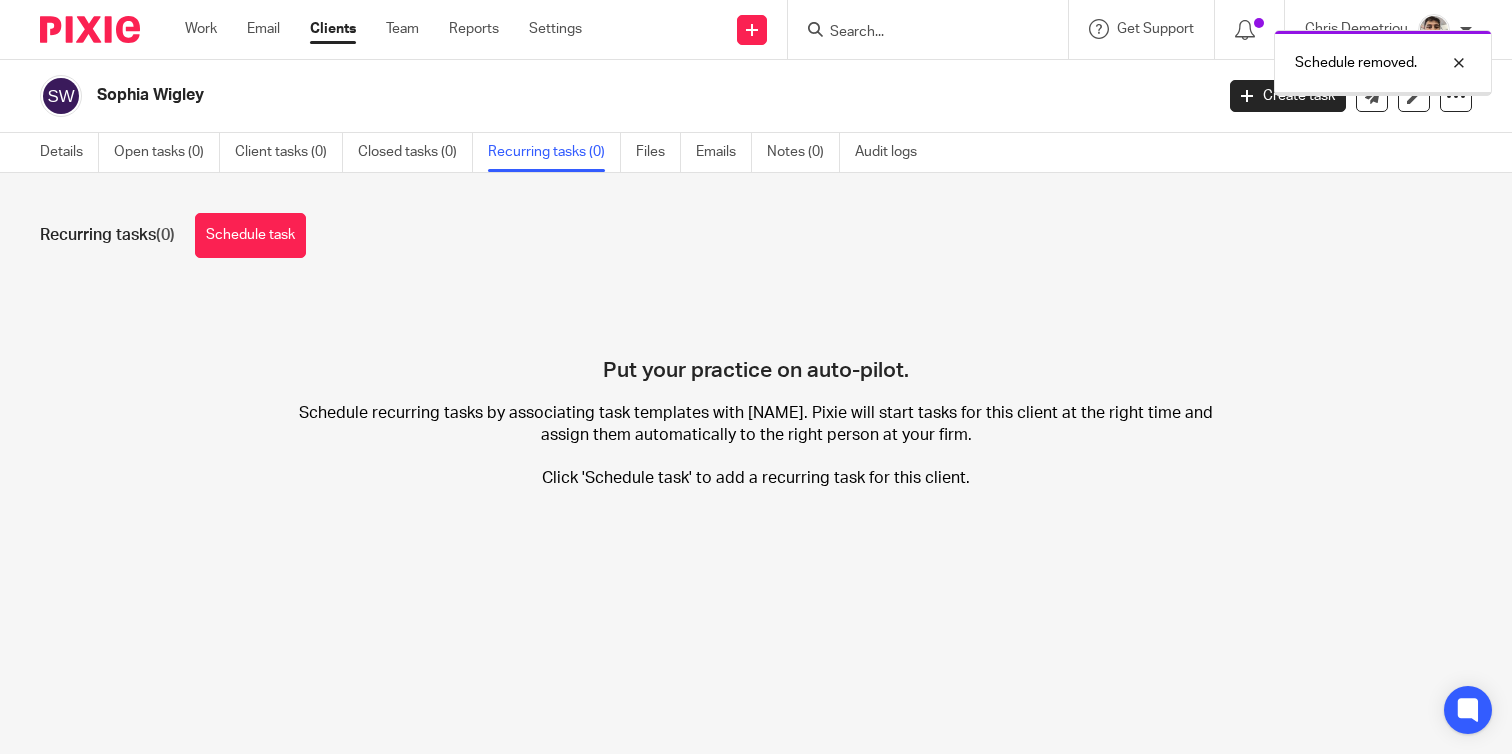scroll, scrollTop: 0, scrollLeft: 0, axis: both 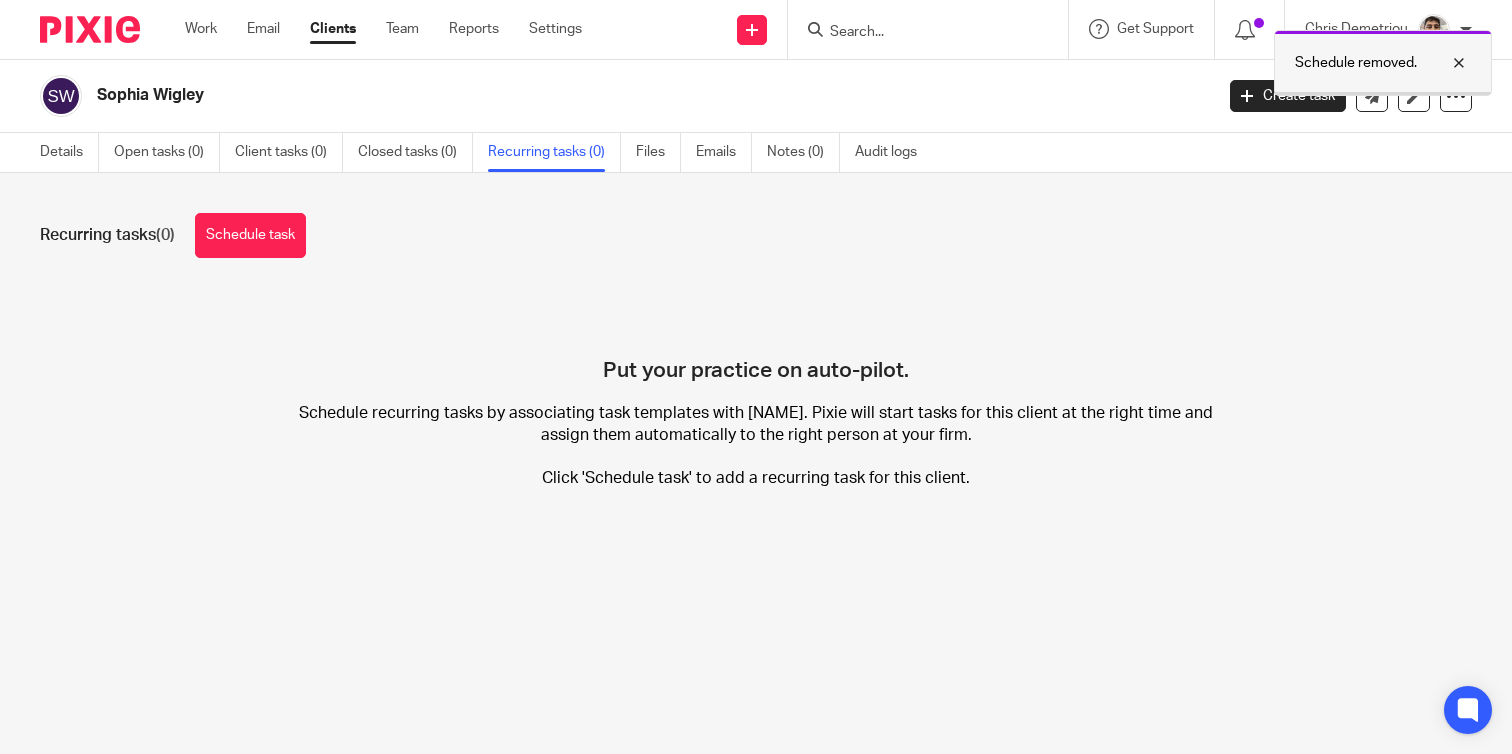 click at bounding box center (1444, 63) 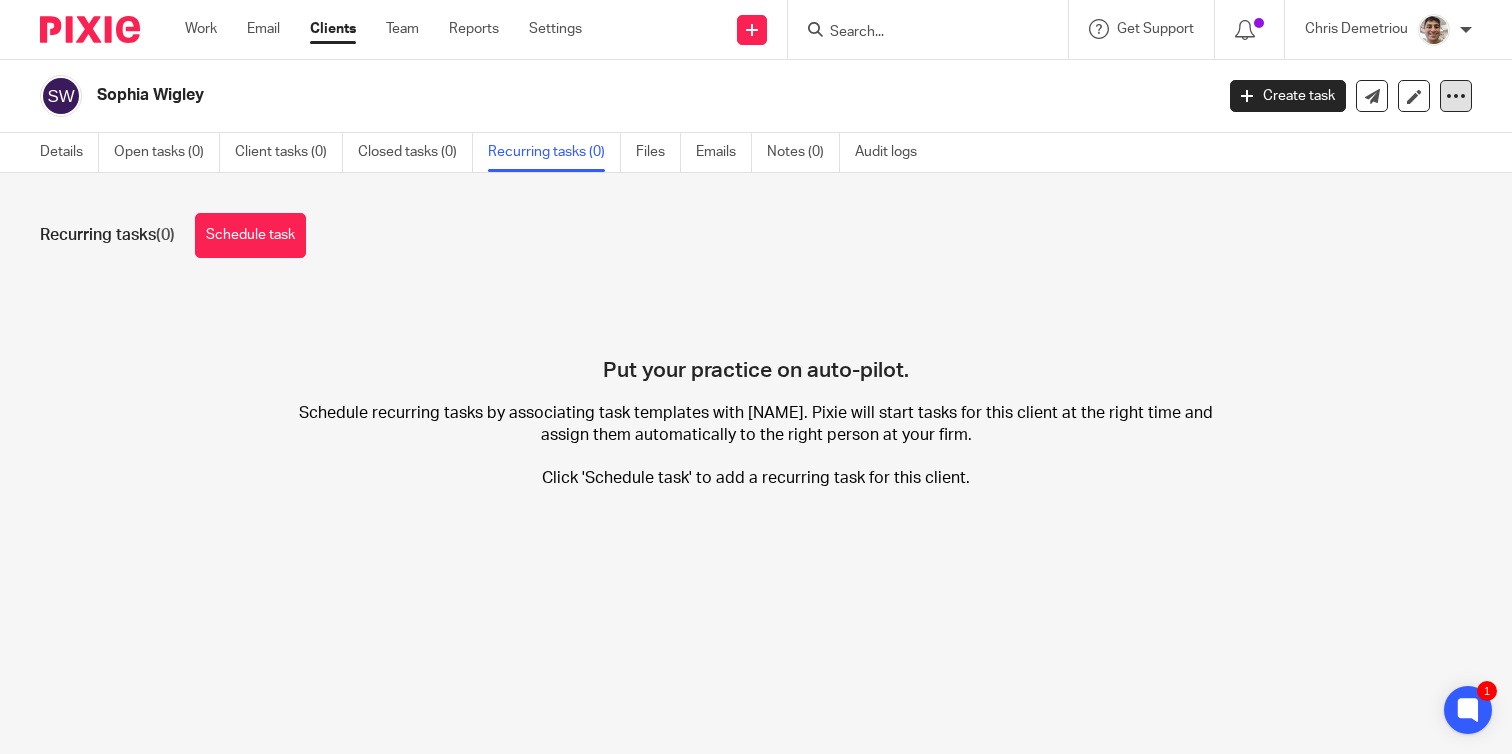 click at bounding box center [1456, 96] 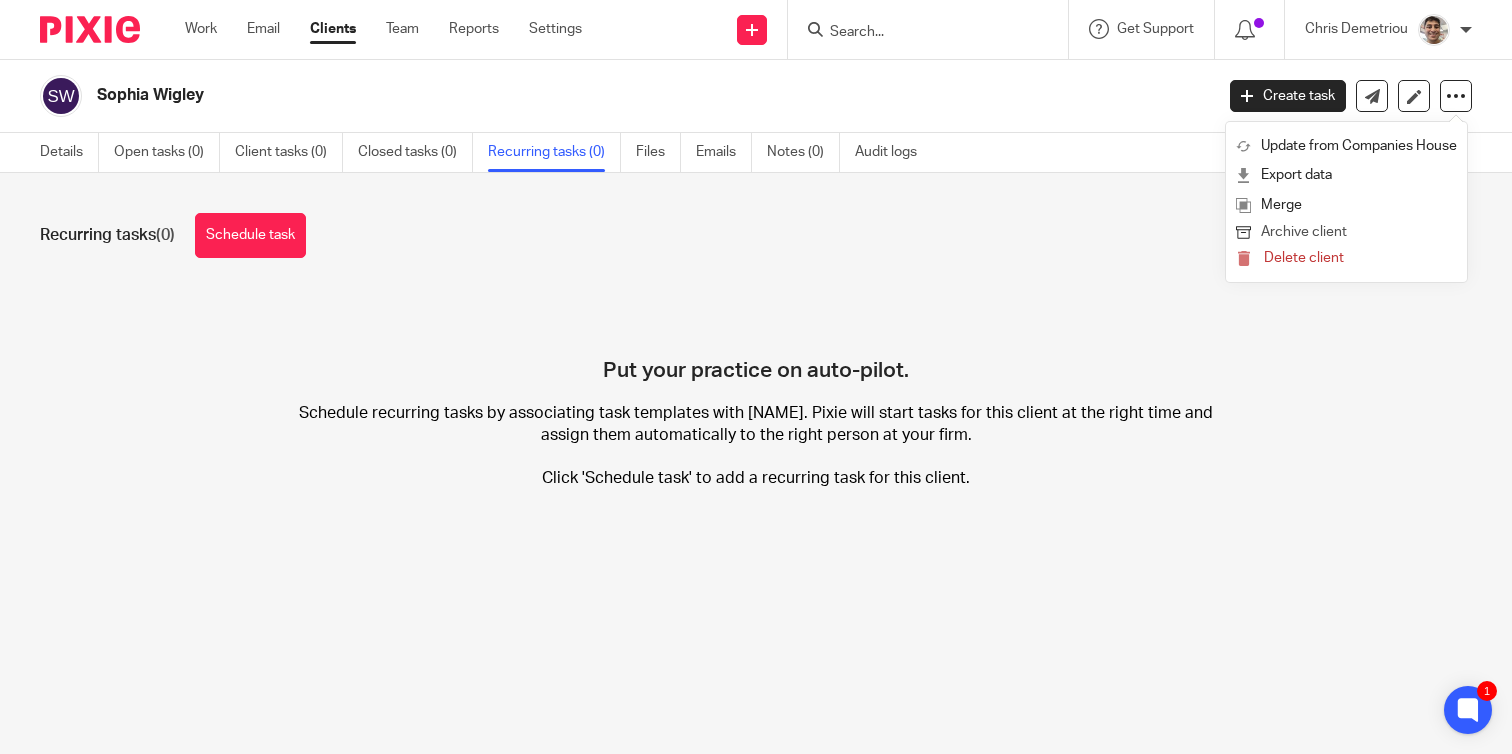 click on "Archive client" at bounding box center (1346, 233) 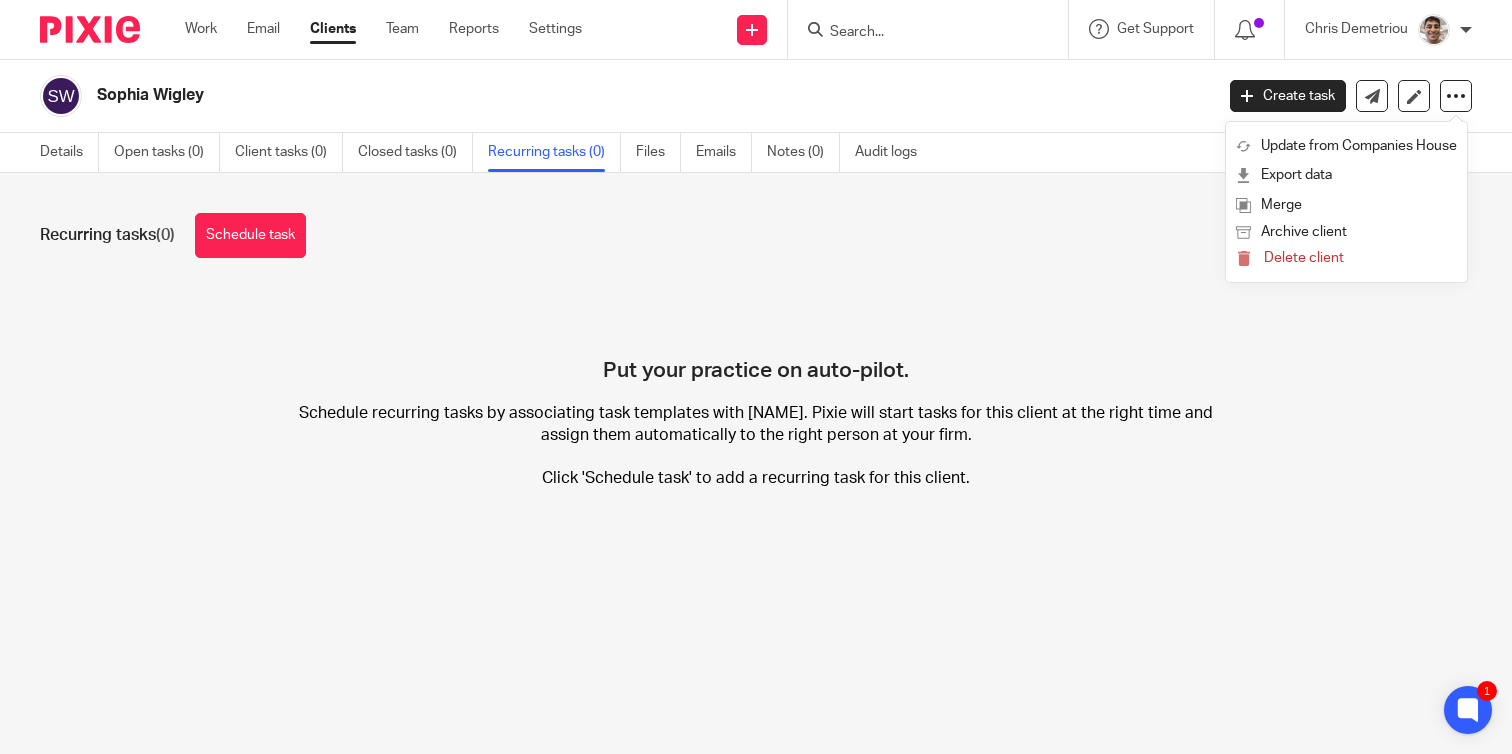 type 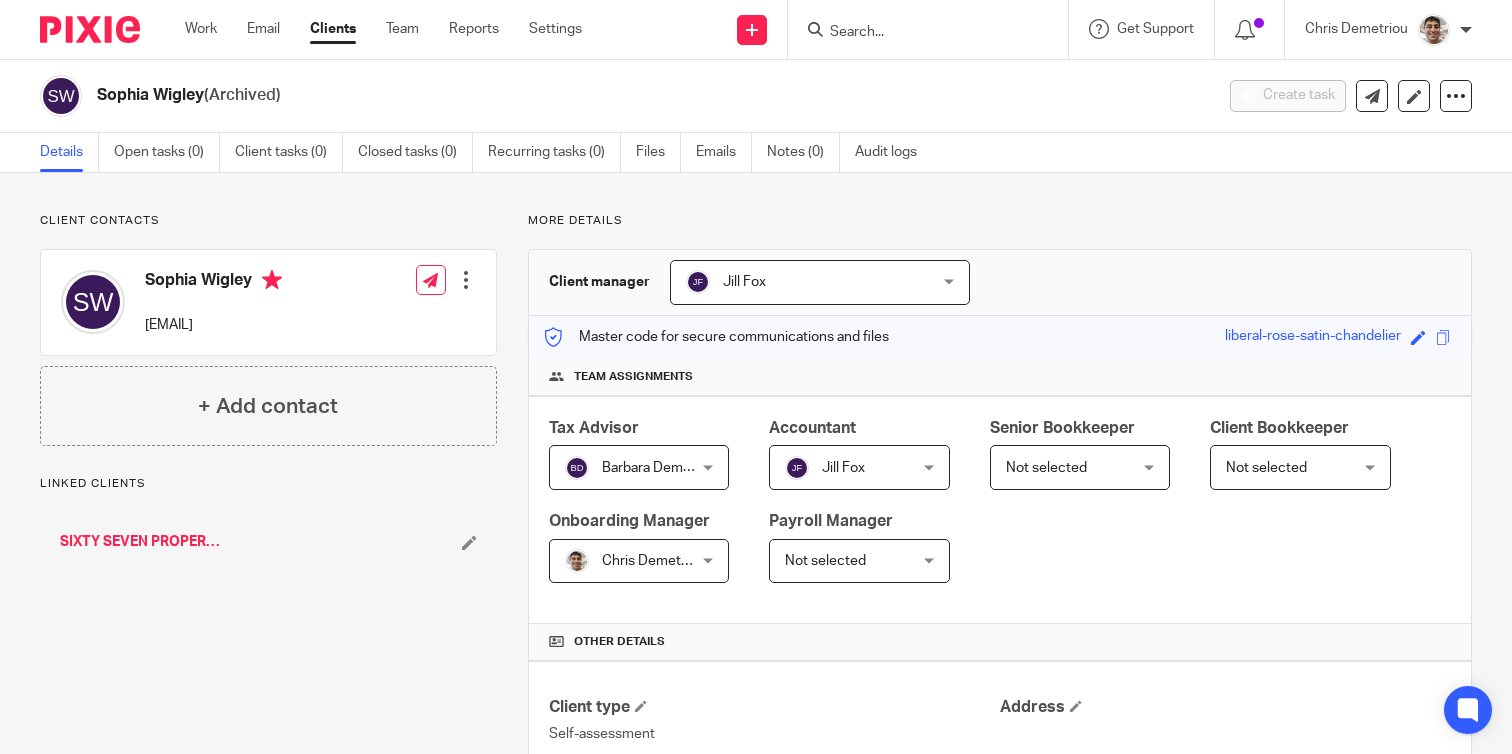 scroll, scrollTop: 0, scrollLeft: 0, axis: both 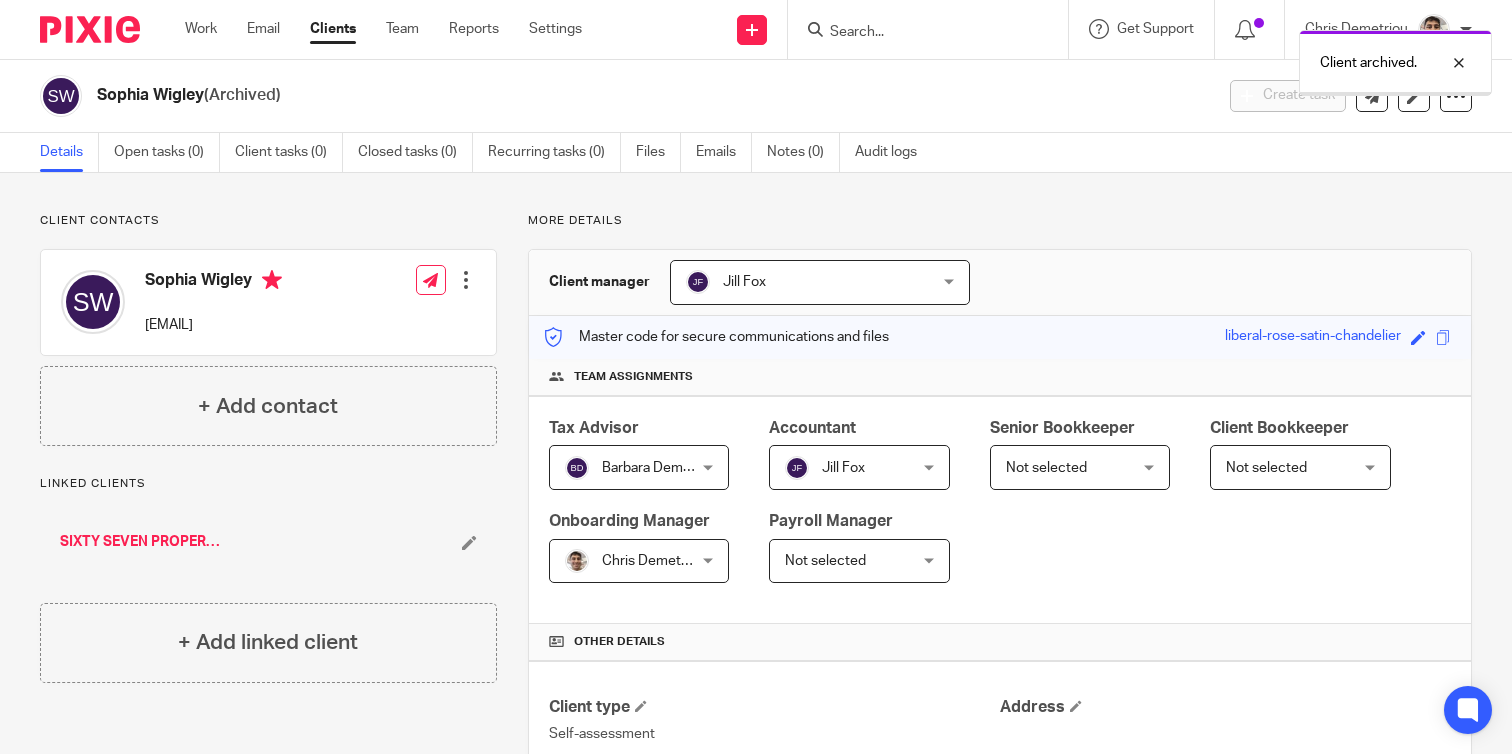 click on "SIXTY SEVEN PROPERTIES LIMITED" at bounding box center [143, 542] 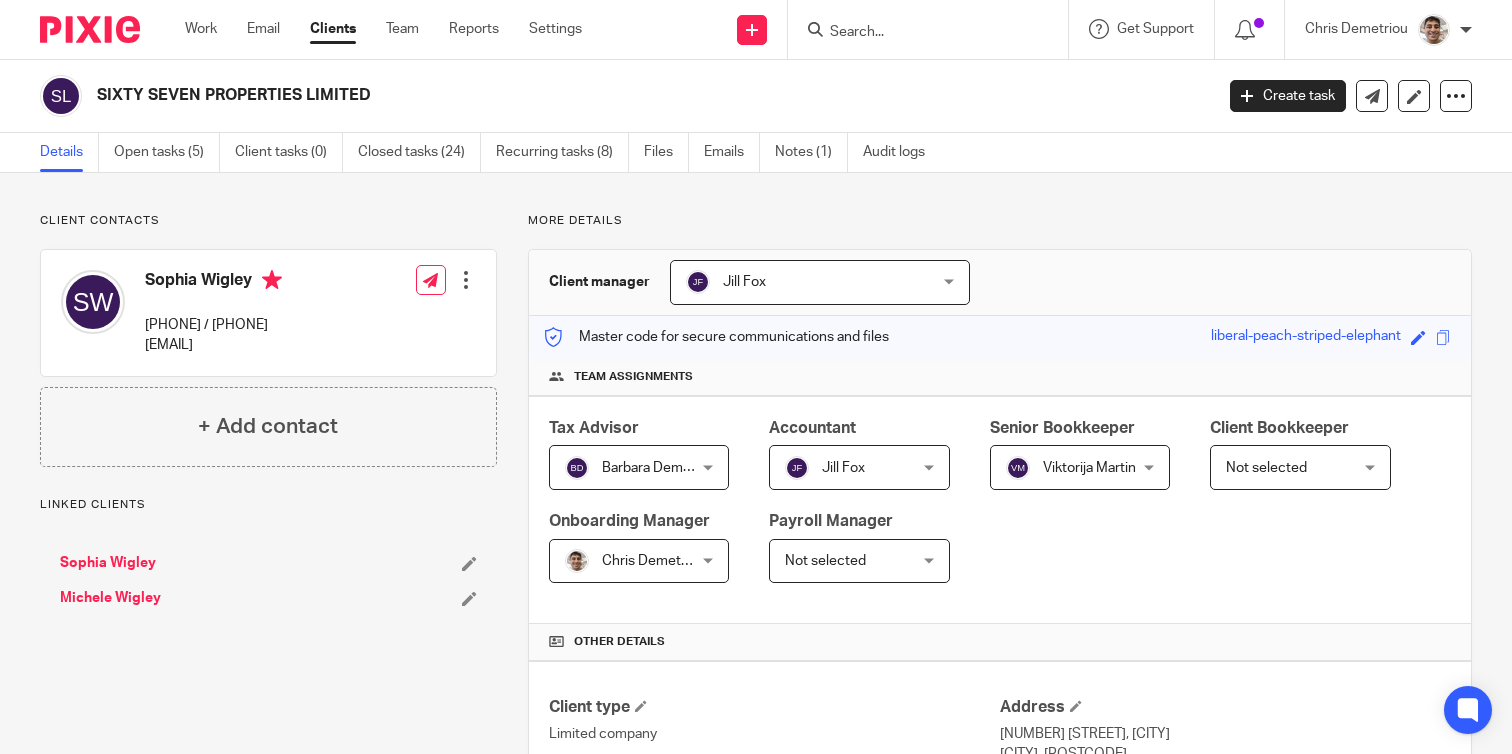 scroll, scrollTop: 0, scrollLeft: 0, axis: both 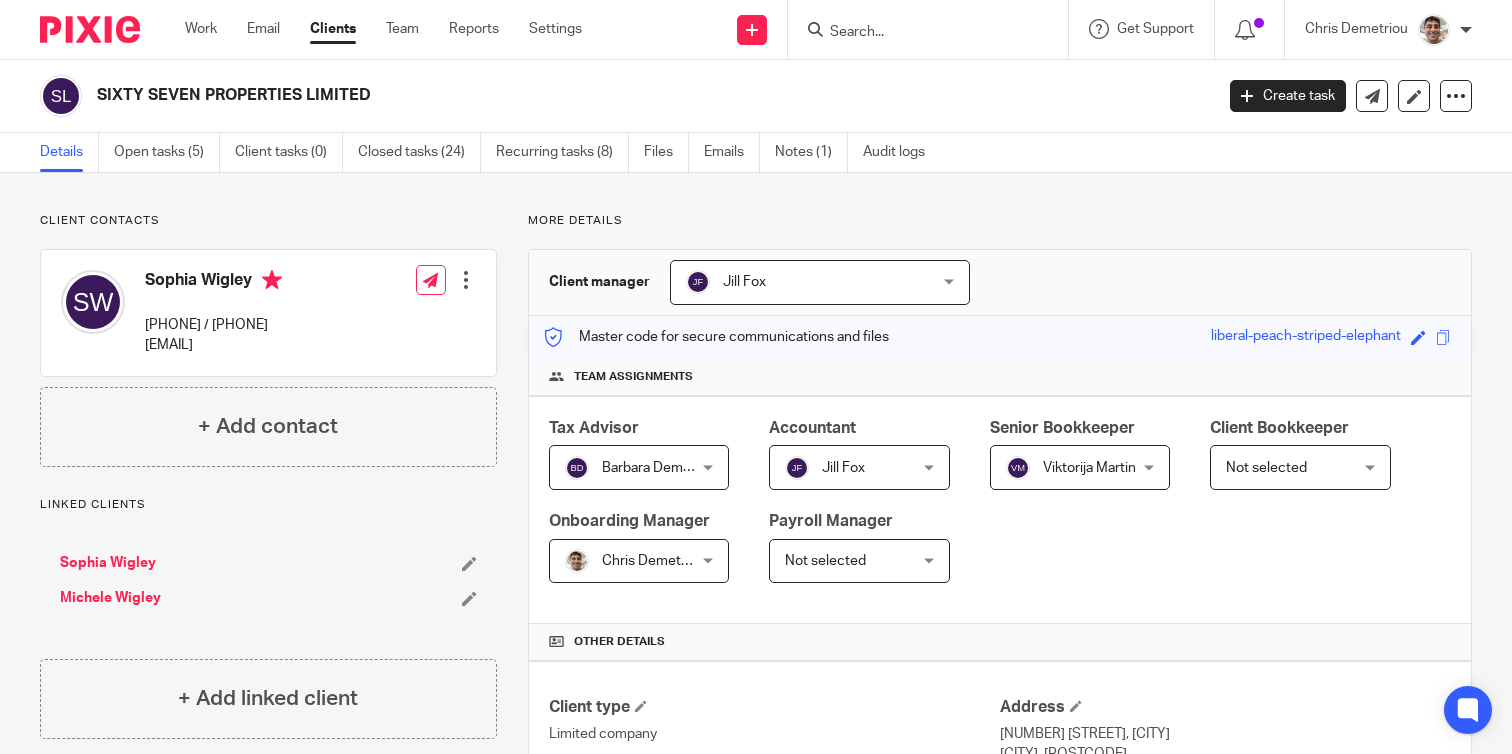 click on "+ Add linked client" at bounding box center [268, 699] 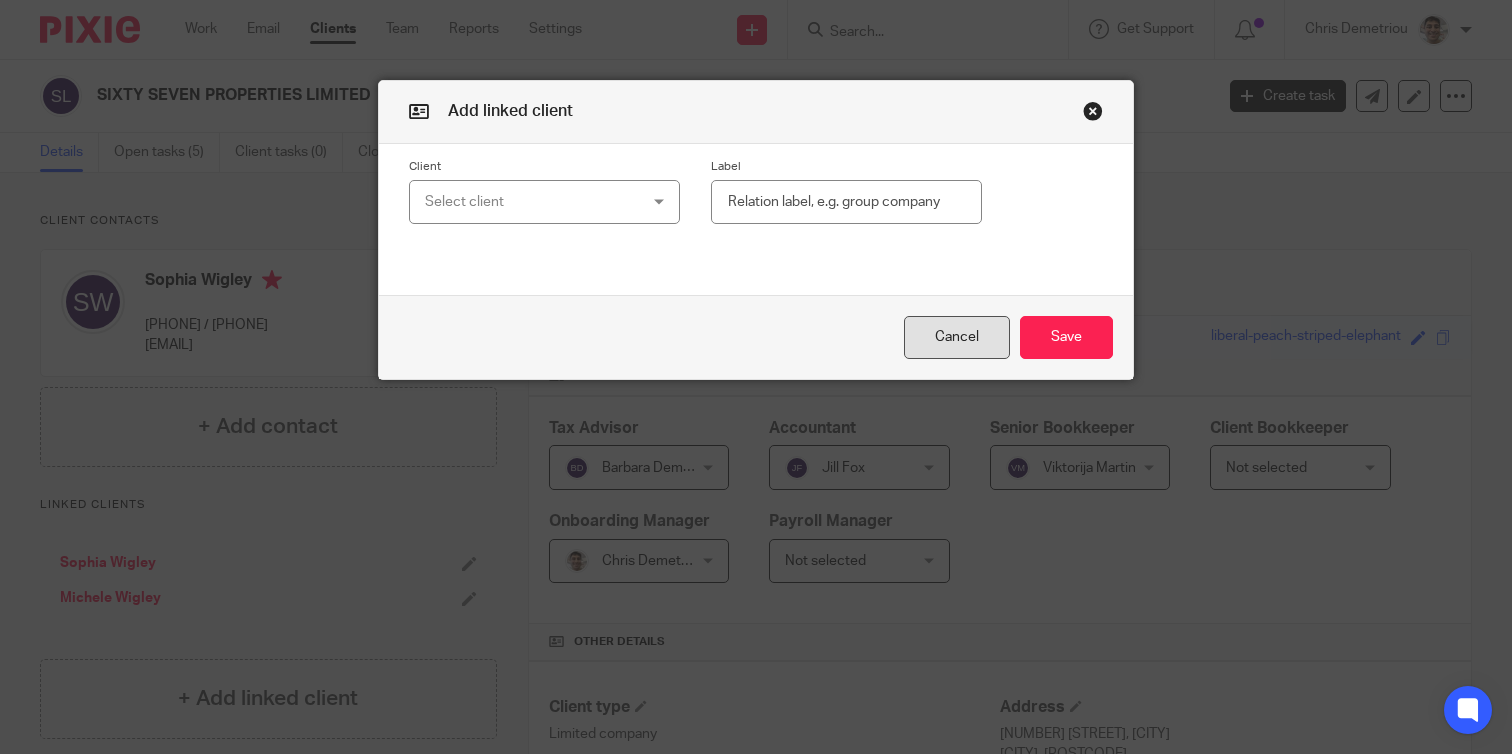 click on "Cancel" at bounding box center [957, 337] 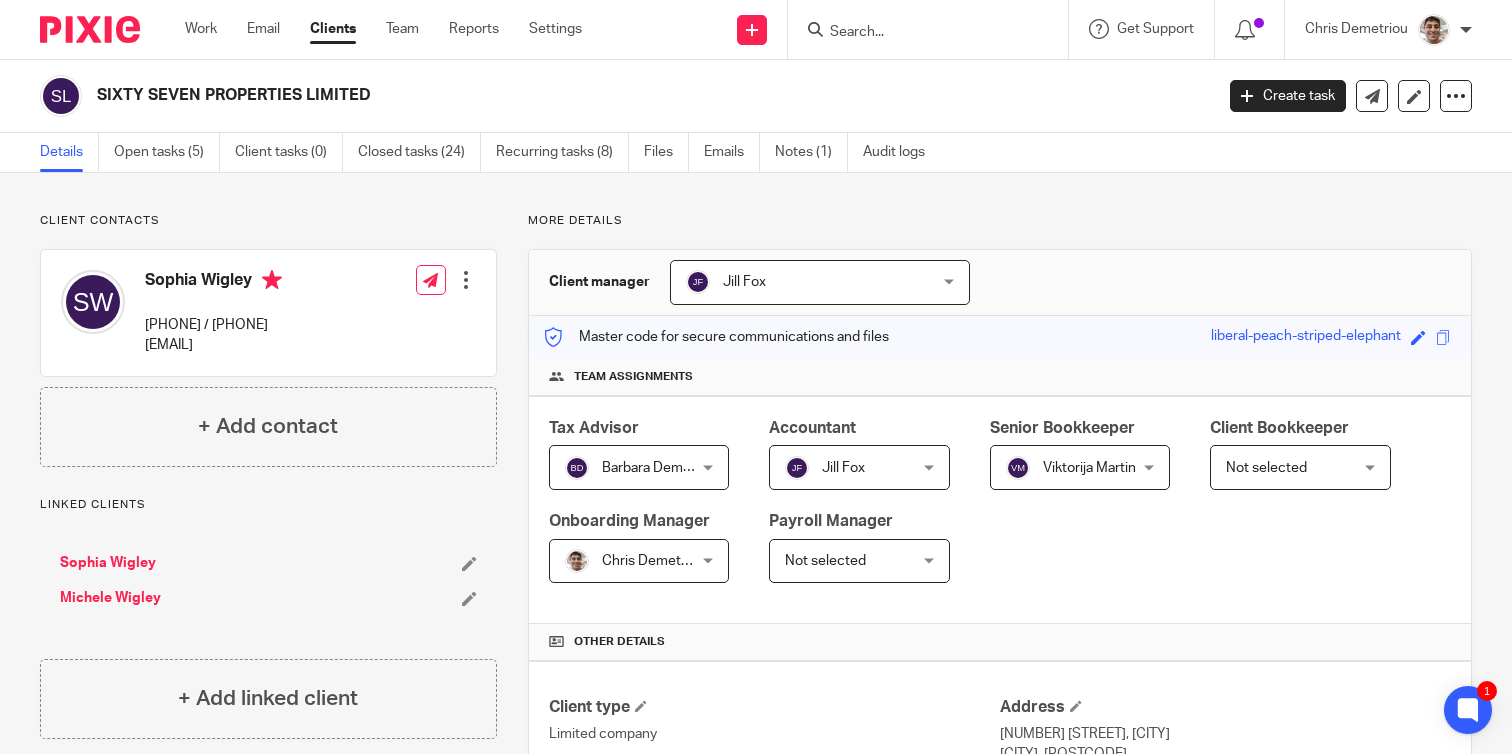 click on "Sophia Wigley" at bounding box center [108, 563] 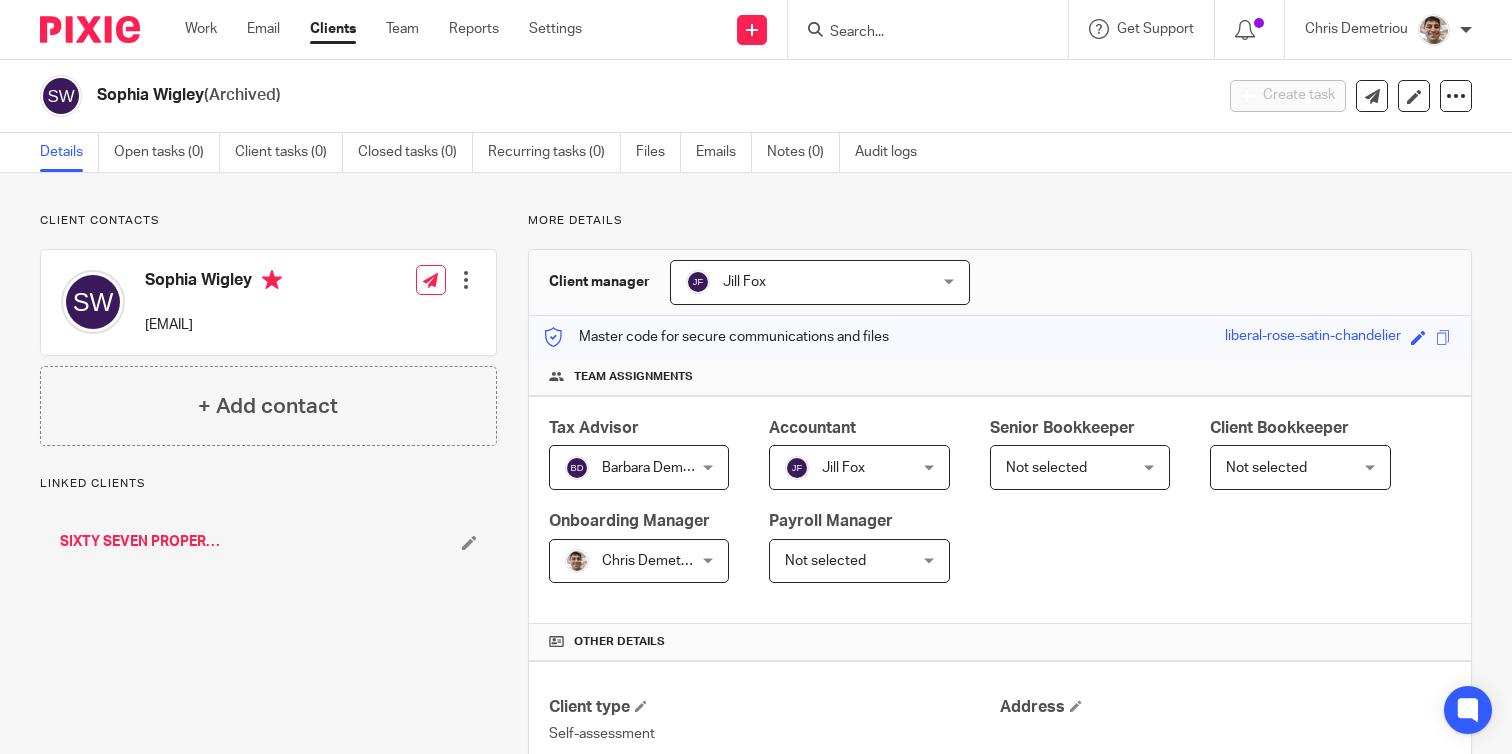 scroll, scrollTop: 0, scrollLeft: 0, axis: both 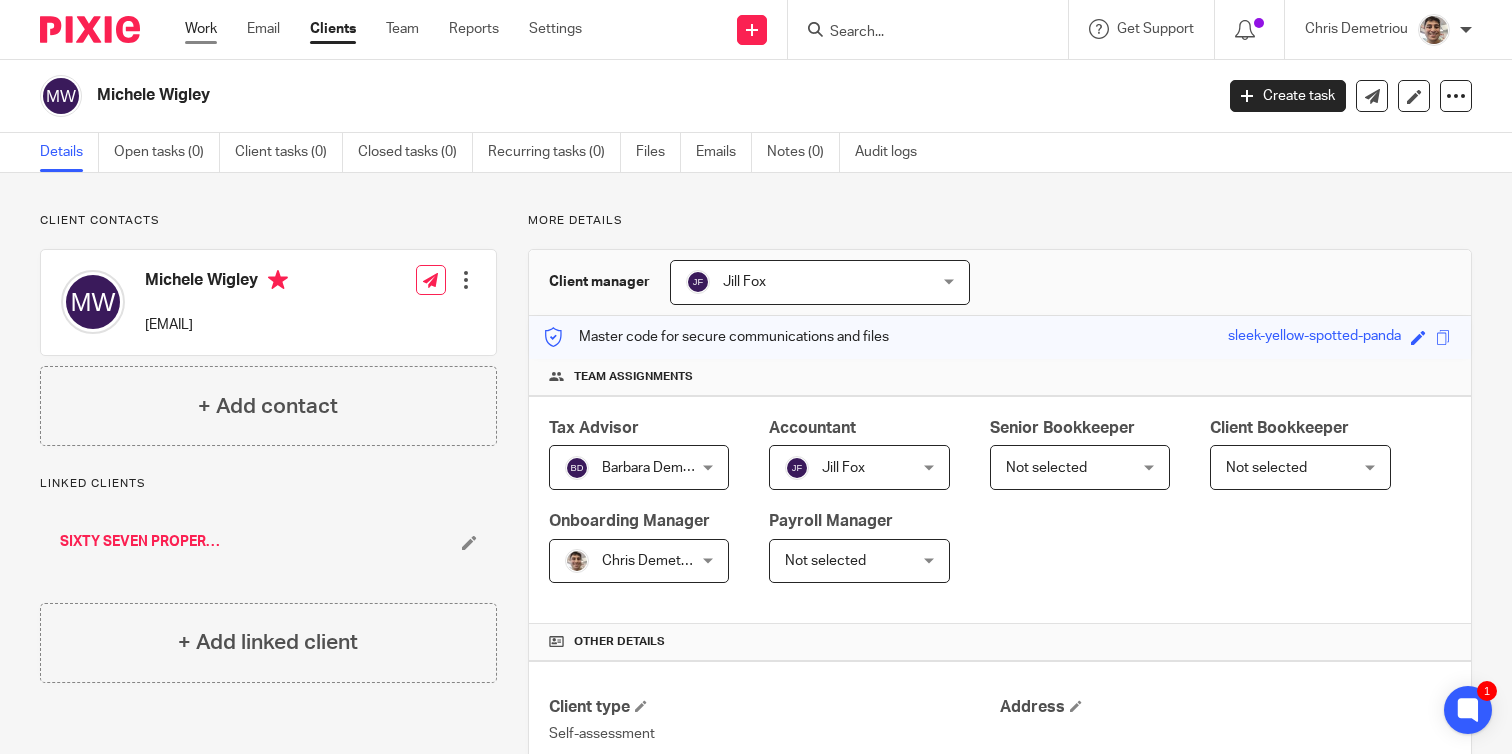 click on "Work" at bounding box center [201, 29] 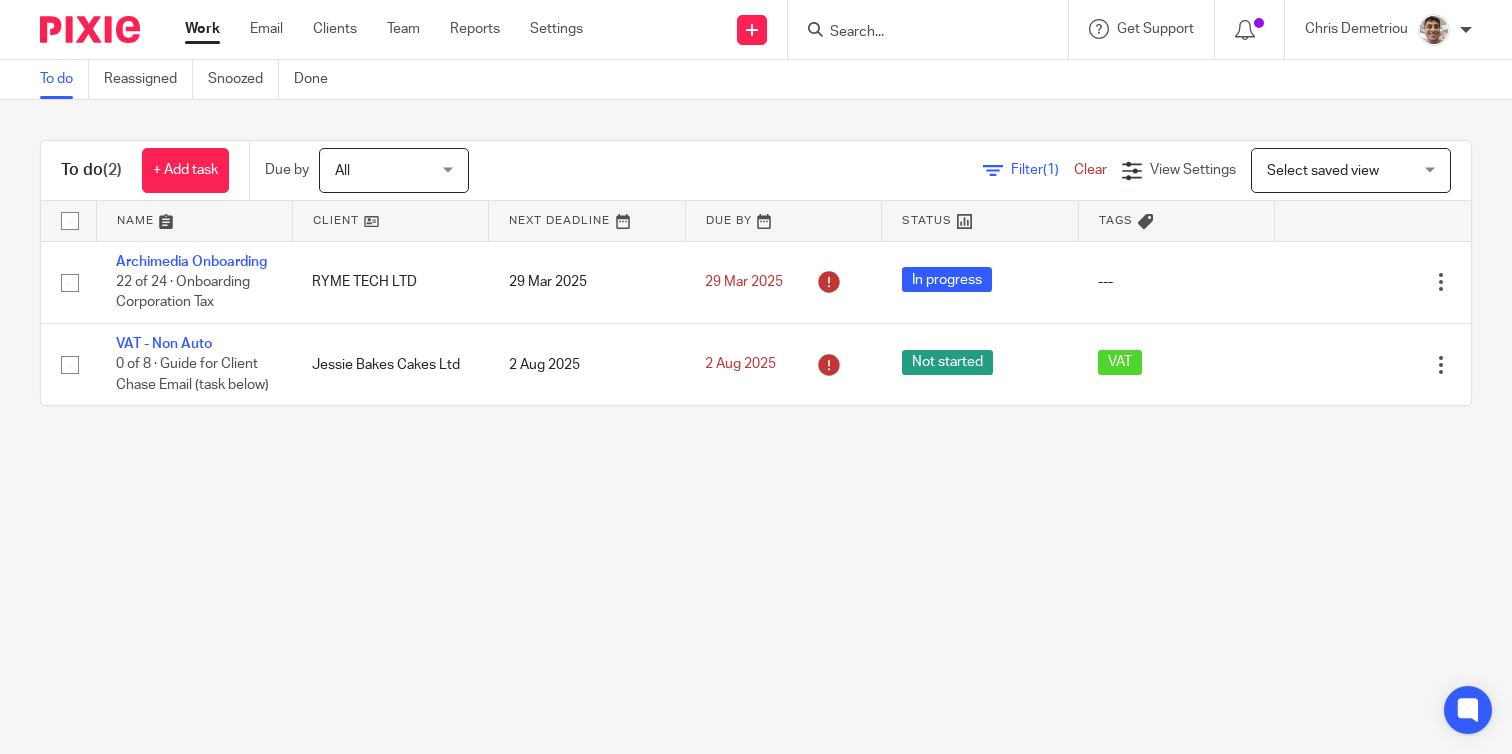 scroll, scrollTop: 0, scrollLeft: 0, axis: both 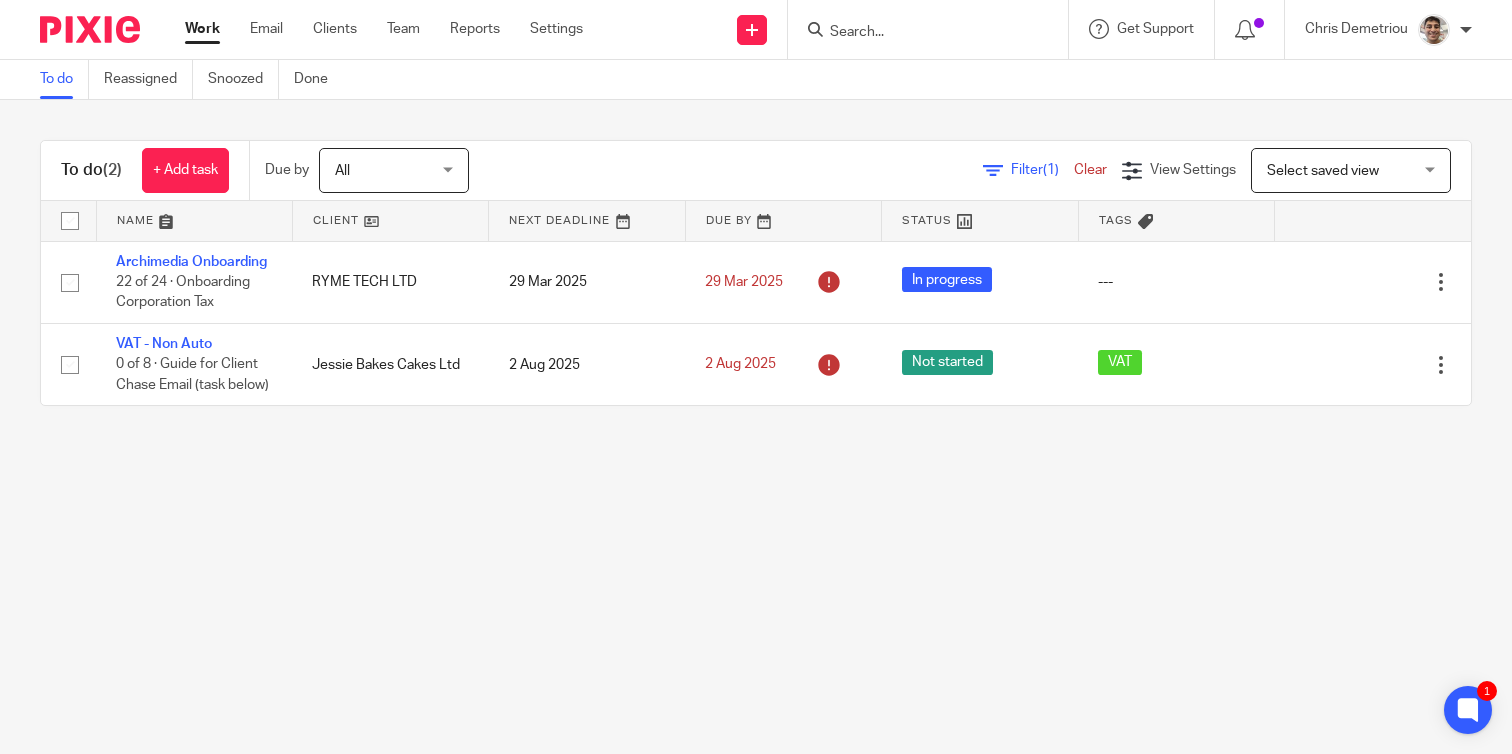 click on "map[:[{"id":"0","text":"To do\n \n   \n    Reassigned\n   \n \n  Snoozed\n \n \n  Done\n \n\n       \n     \n   \n\n\n       \n\n  \n \n   \n          To do\n           (2)   + Add task    Due by        \n        All\n           \n      All\n                 \n          Today\n             \n          Tomorrow\n             \n          This week\n             \n          Next week\n             \n          This month\n             \n          Next month\n             \n          All\n               all     Filter\n              (1) Clear     View Settings   View Settings     (1) Filters   Clear   Save     Manage saved views       \n        Select saved view\n           \n      Select saved view\n                 \n          Select saved view\n                     Name     Client     Next Deadline     Due By     Status   Tags       Archimedia Onboarding     \n        22\n        of\n        24 ·\n        Onboarding Corporation Tax\n             \n    RYME TECH LTD\n     \n    29 Mar 2025\n       29 Mar 2025     \n      In progress\n       ---" at bounding box center [756, 377] 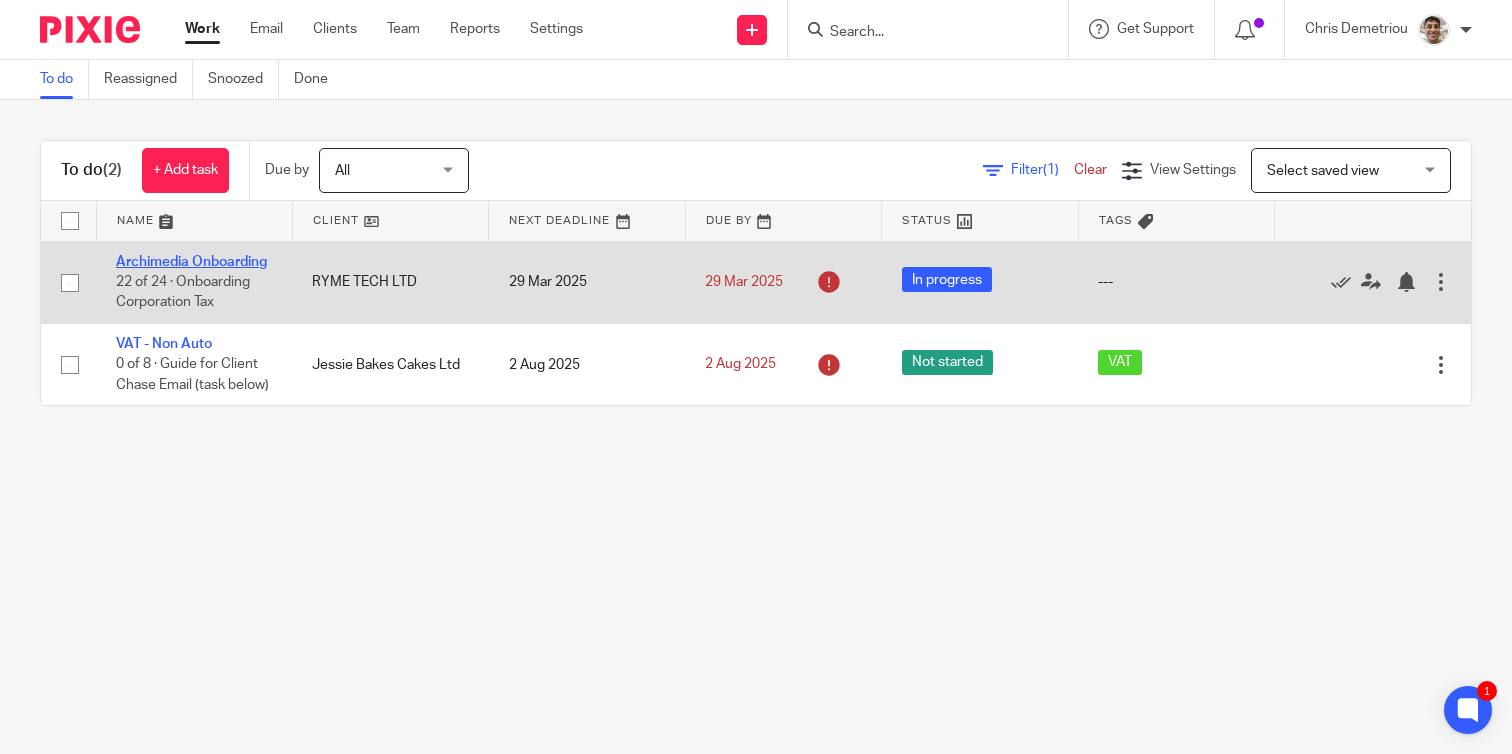 click on "Archimedia Onboarding" at bounding box center [191, 262] 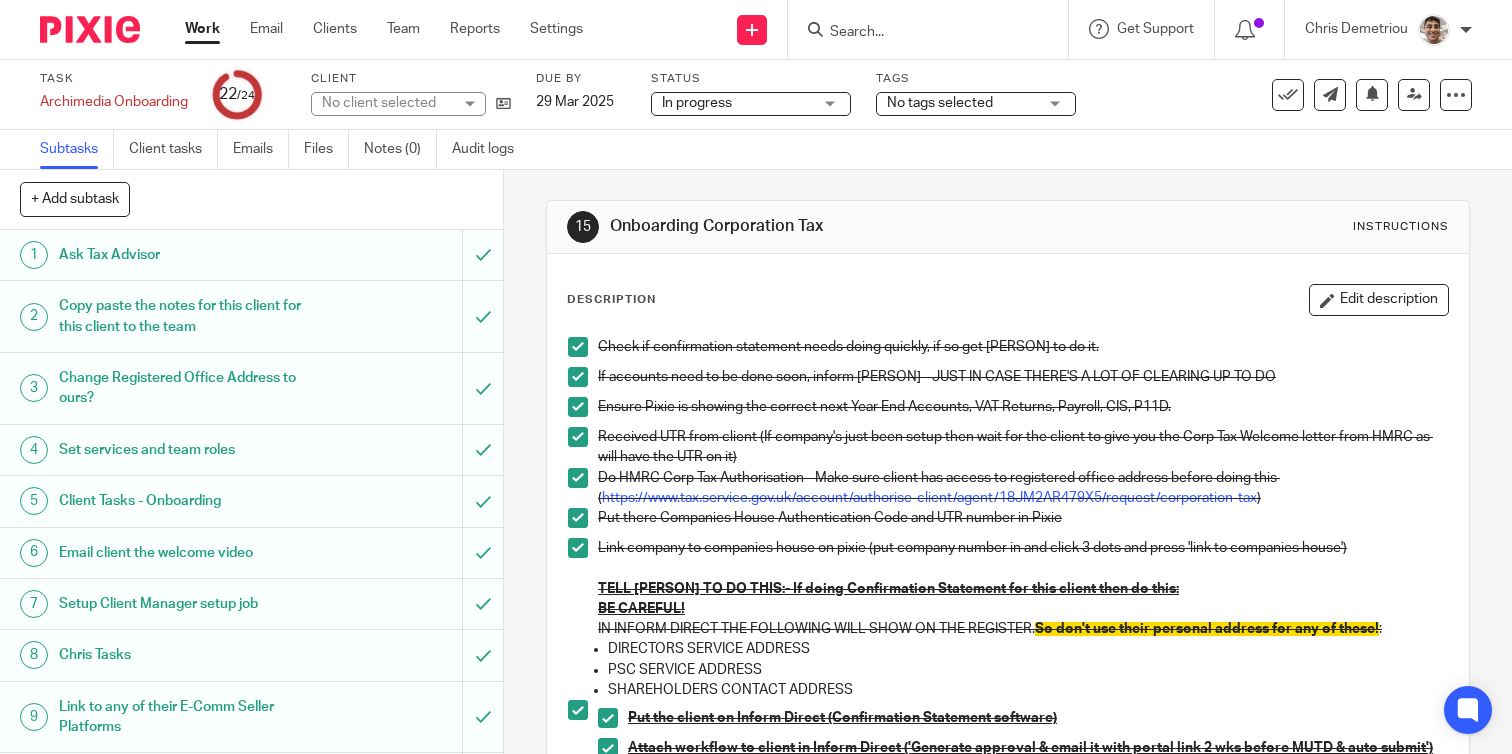 scroll, scrollTop: 0, scrollLeft: 0, axis: both 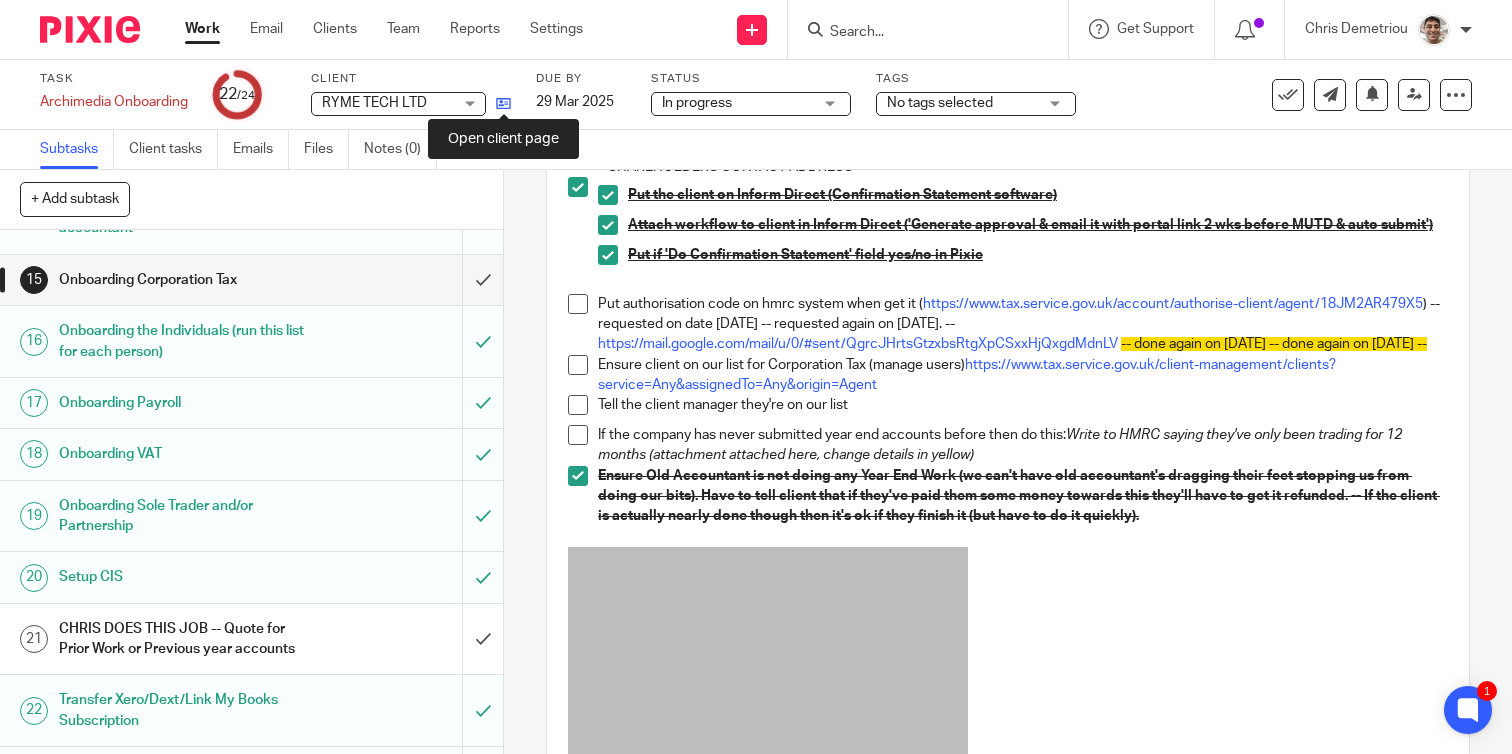 click at bounding box center (503, 103) 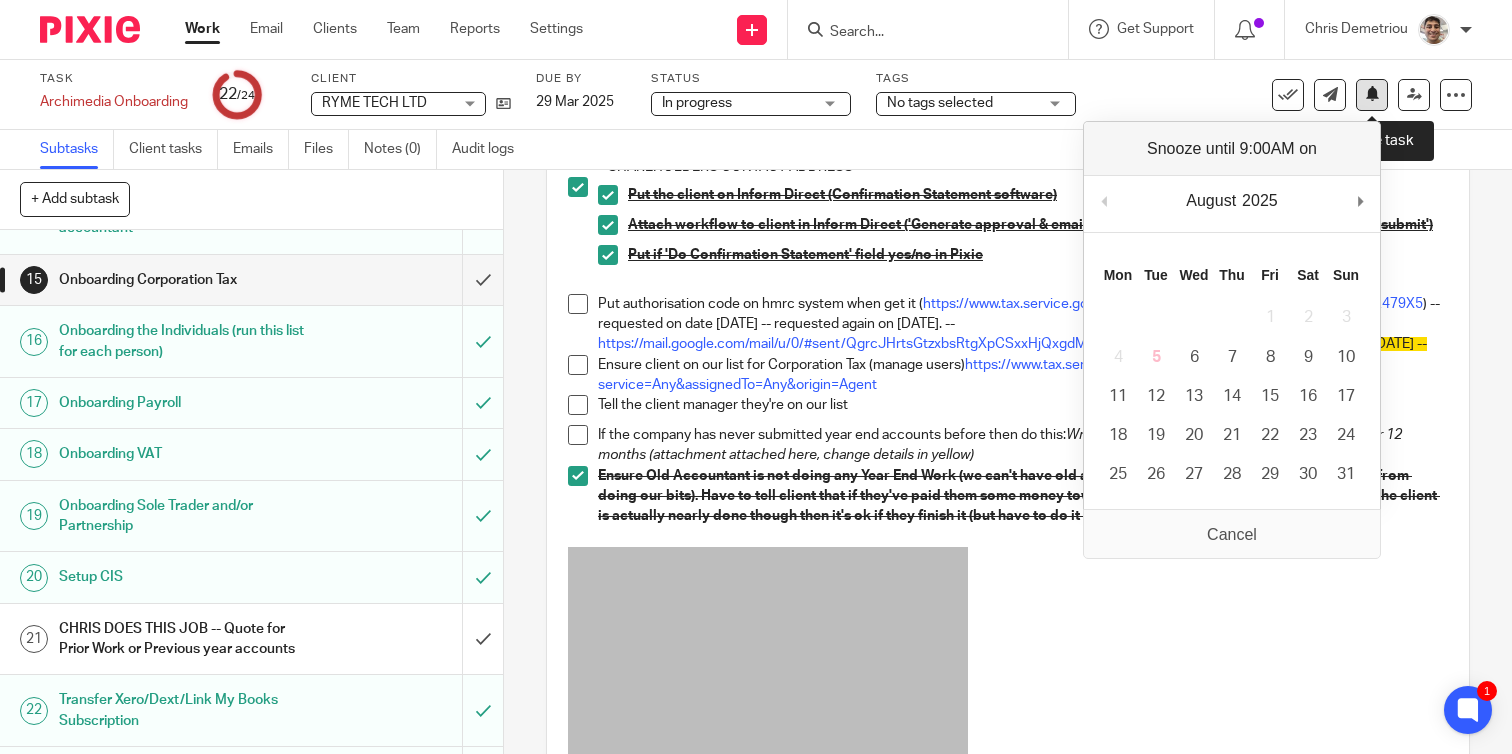 click at bounding box center [1372, 93] 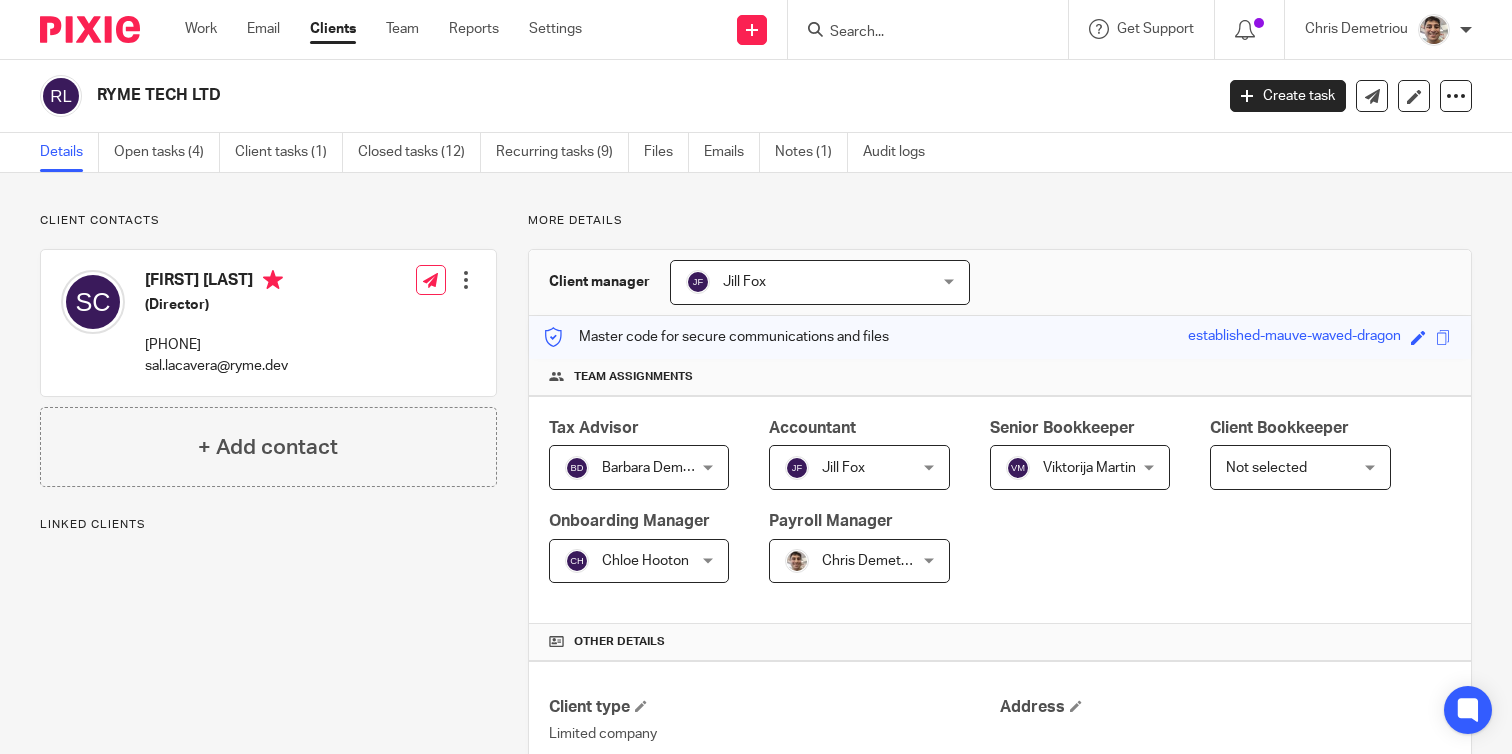 scroll, scrollTop: 0, scrollLeft: 0, axis: both 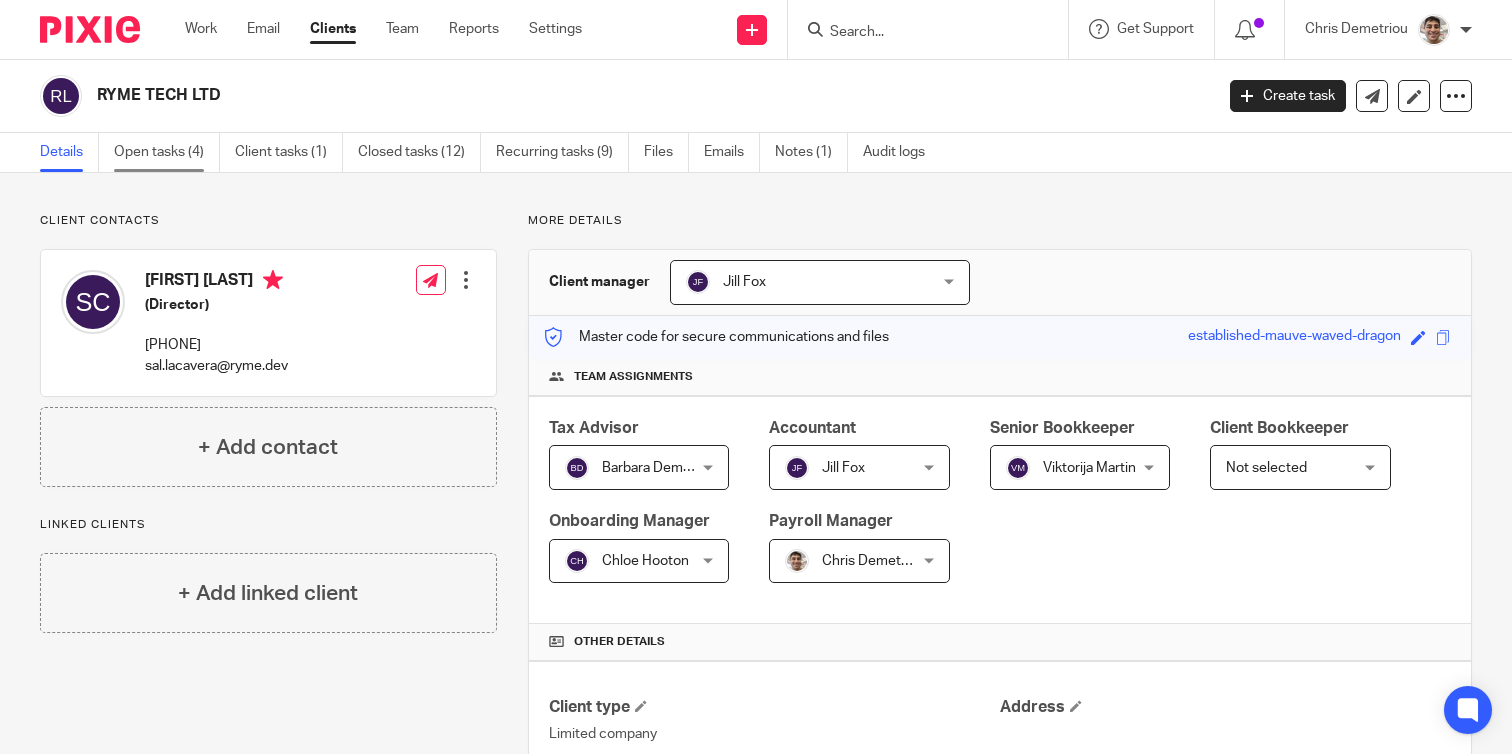 click on "Open tasks (4)" at bounding box center (167, 152) 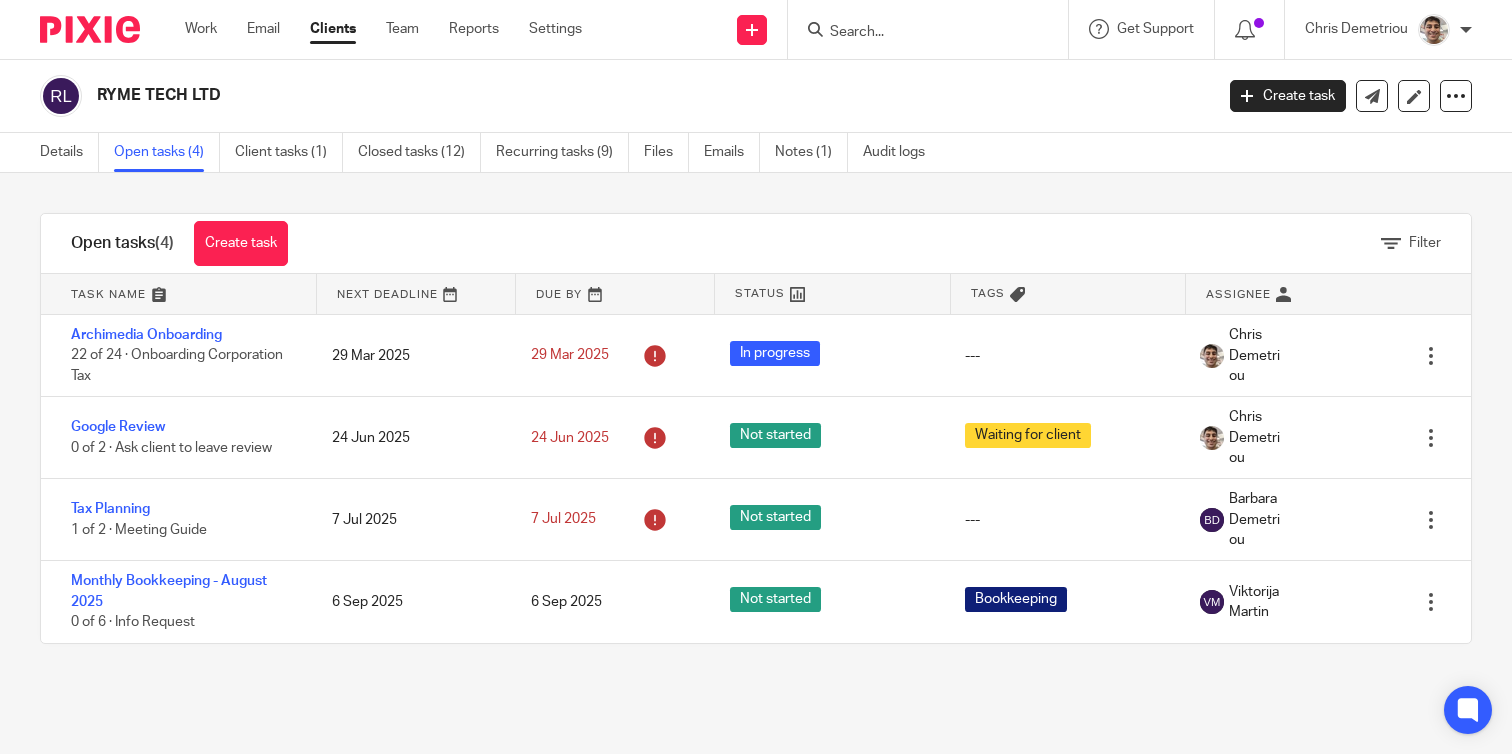 scroll, scrollTop: 0, scrollLeft: 0, axis: both 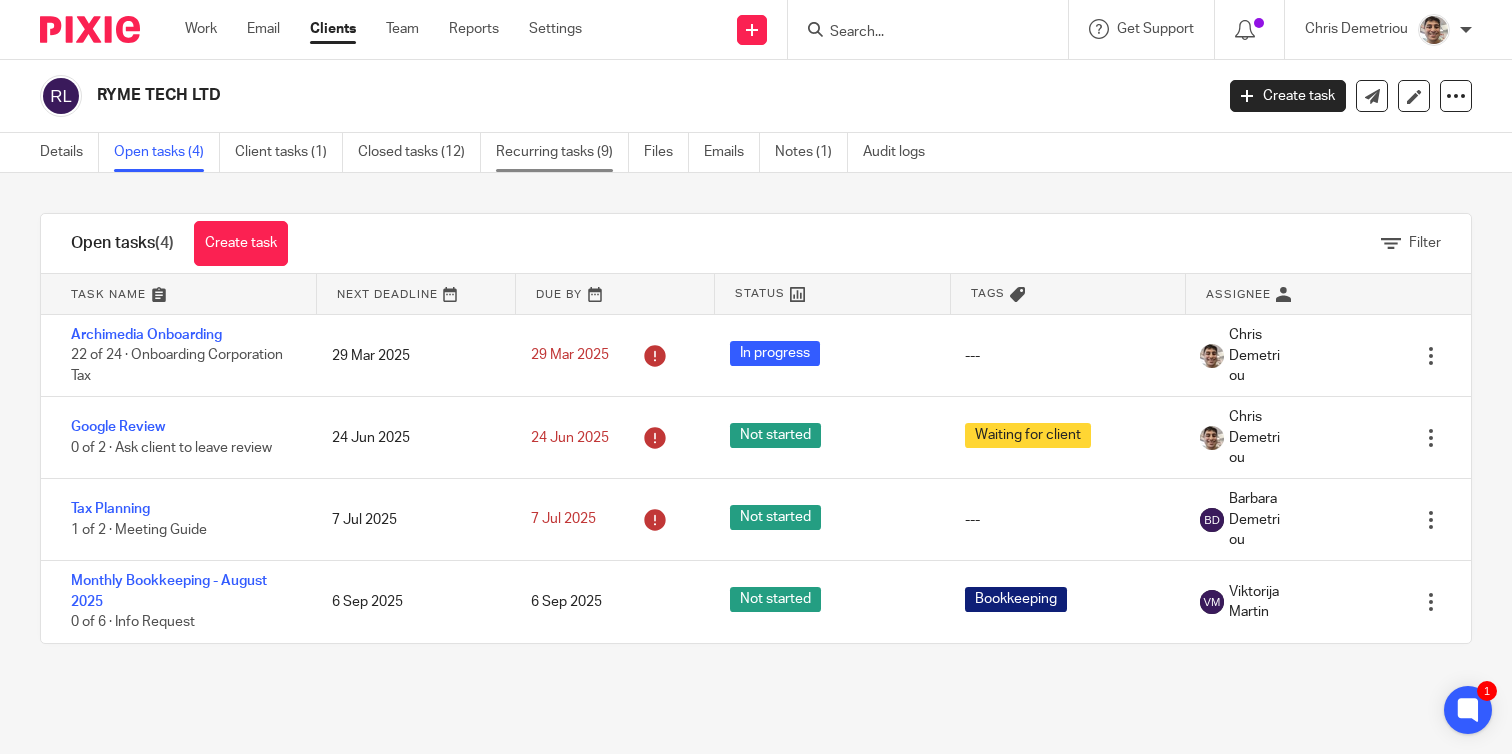 click on "Recurring tasks (9)" at bounding box center [562, 152] 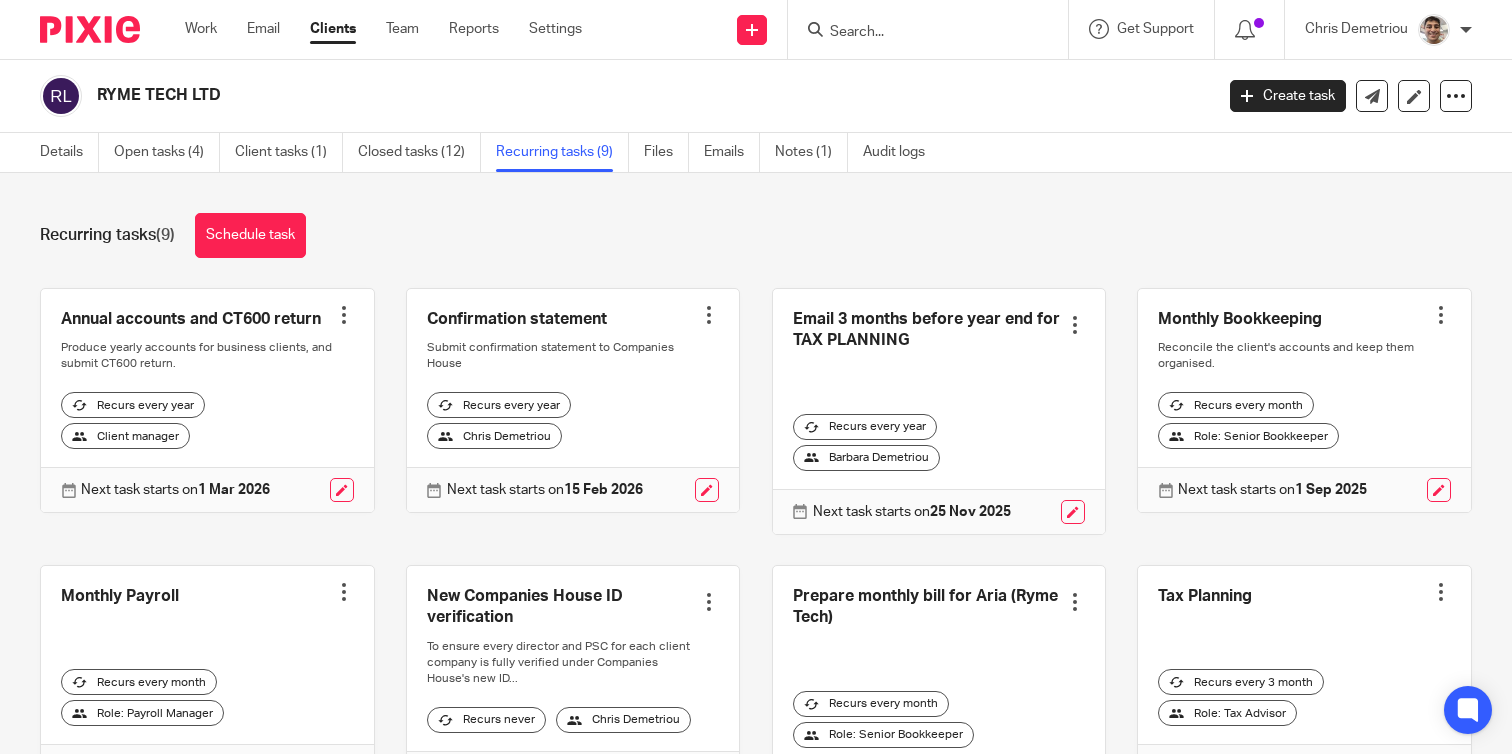 scroll, scrollTop: 0, scrollLeft: 0, axis: both 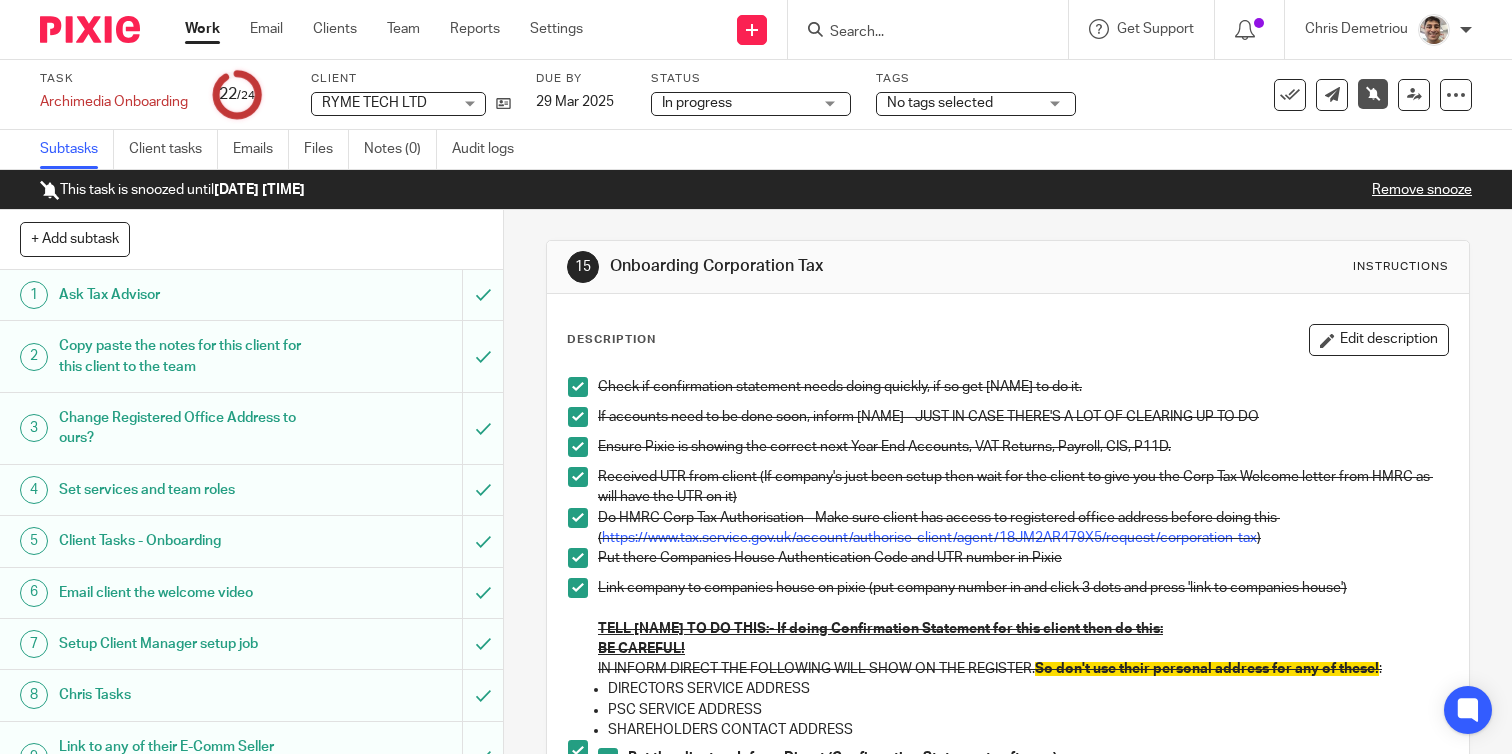click on "Work" at bounding box center (202, 29) 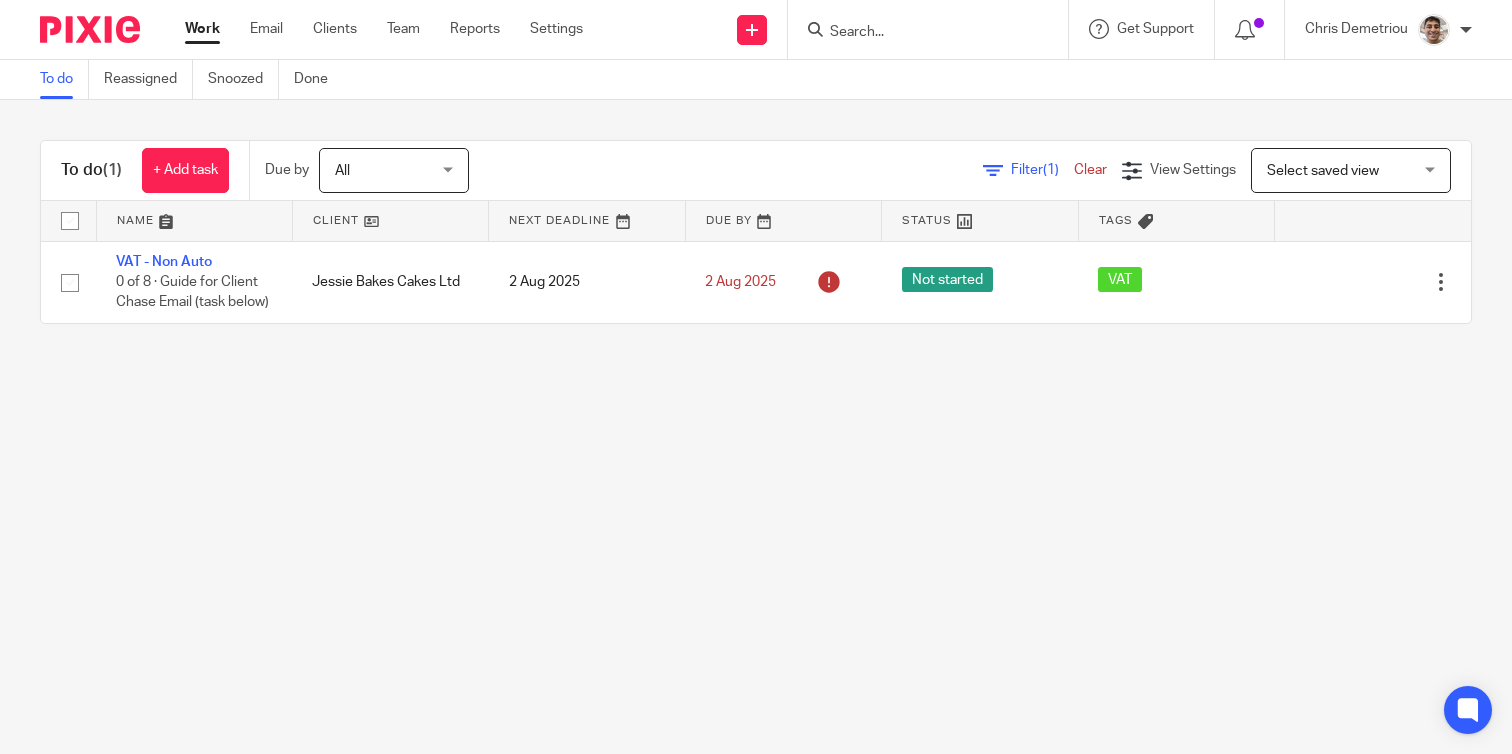 scroll, scrollTop: 0, scrollLeft: 0, axis: both 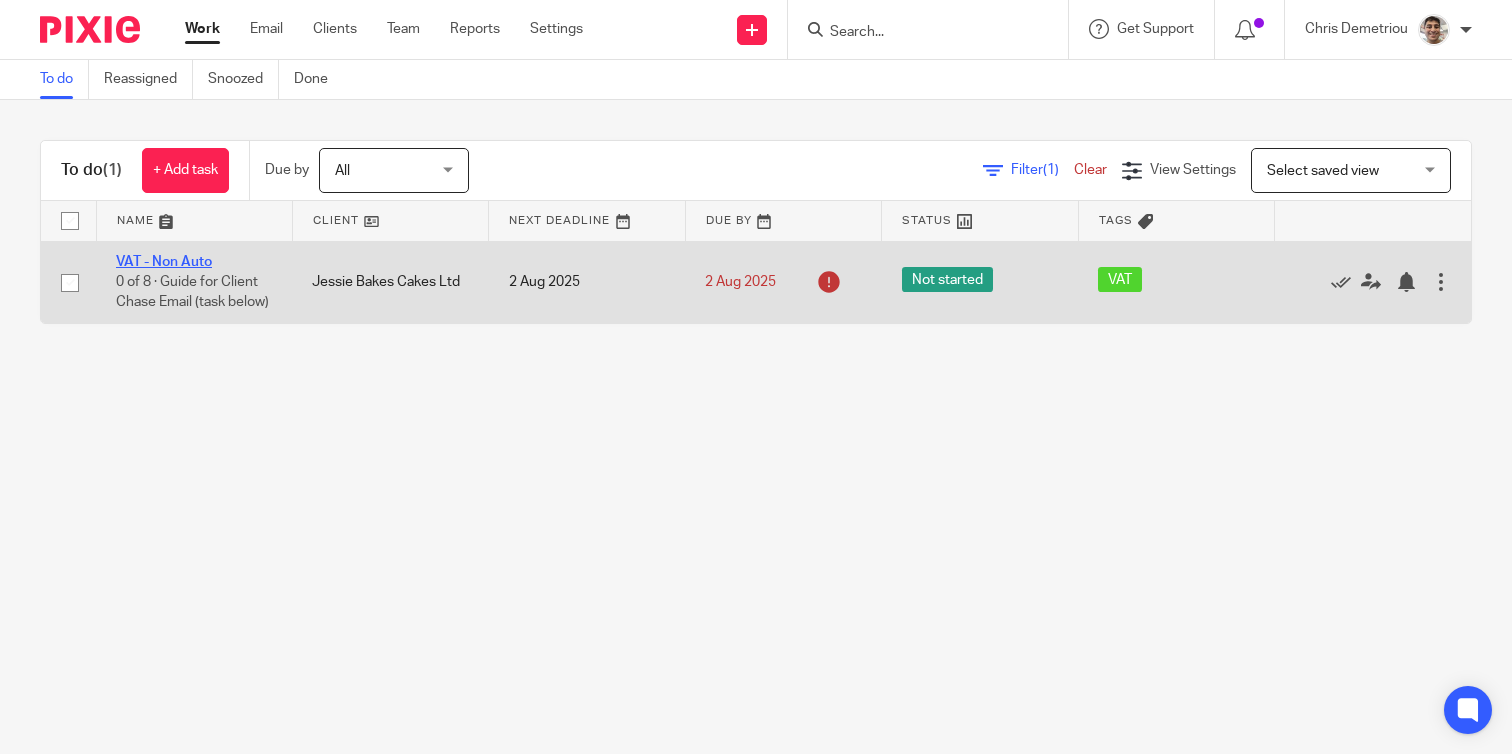 click on "VAT - Non Auto" at bounding box center (164, 262) 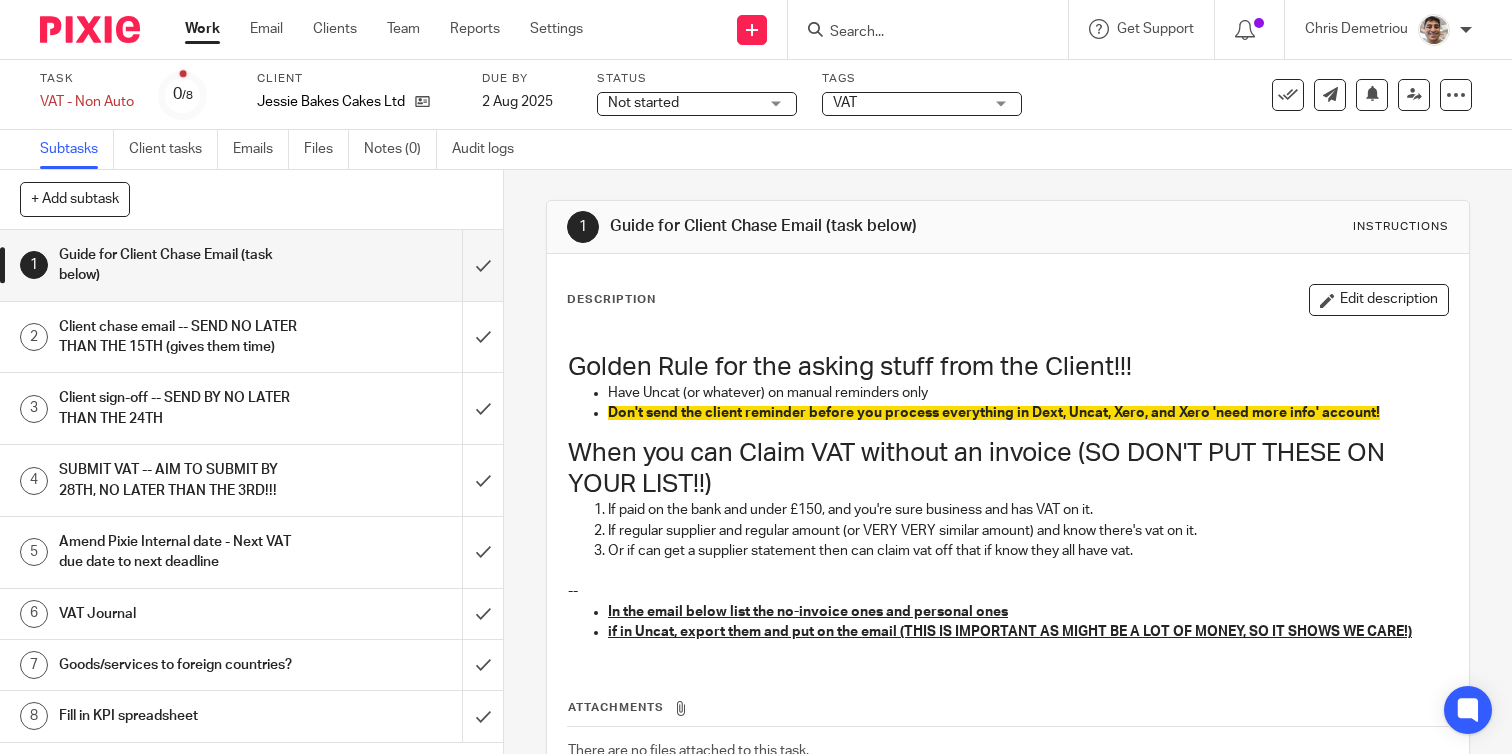 scroll, scrollTop: 0, scrollLeft: 0, axis: both 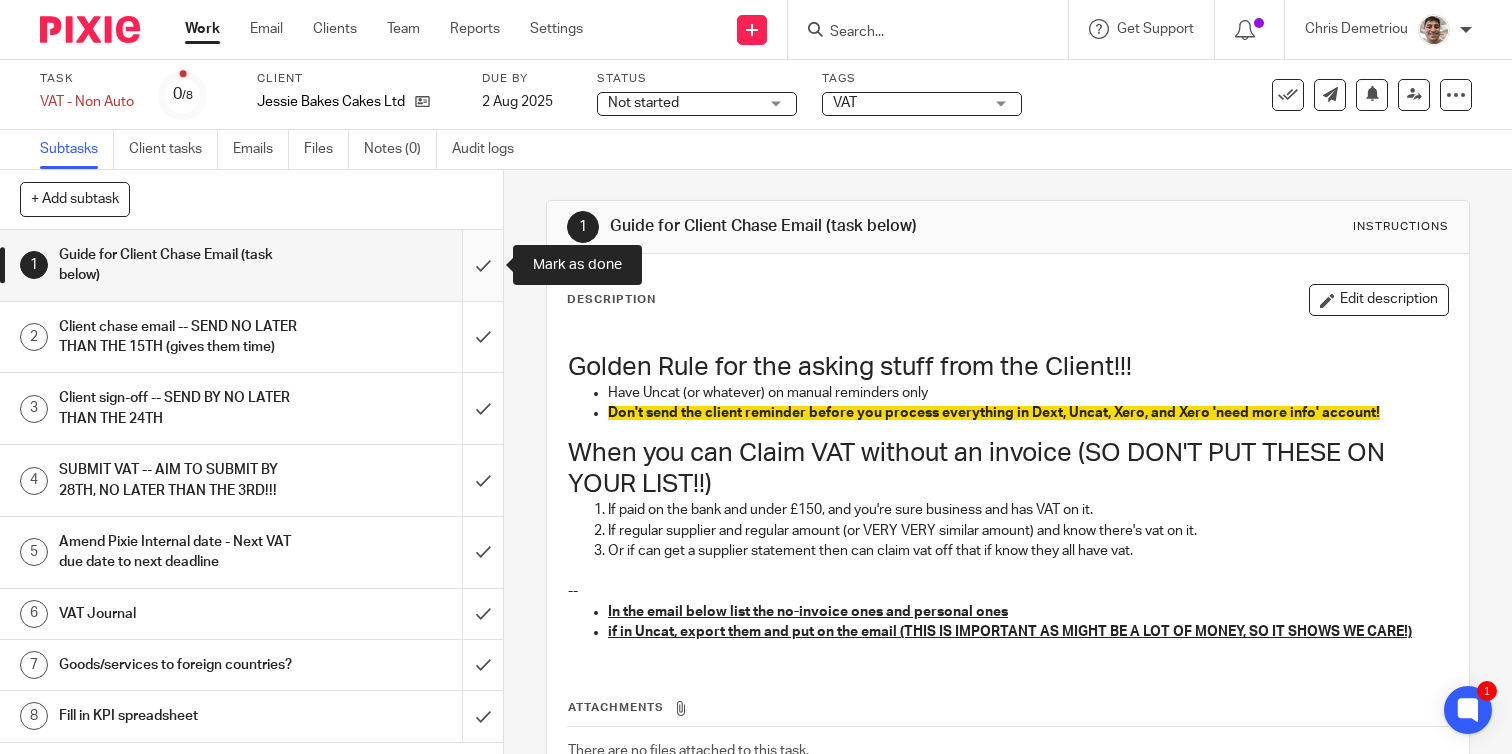 click at bounding box center (251, 265) 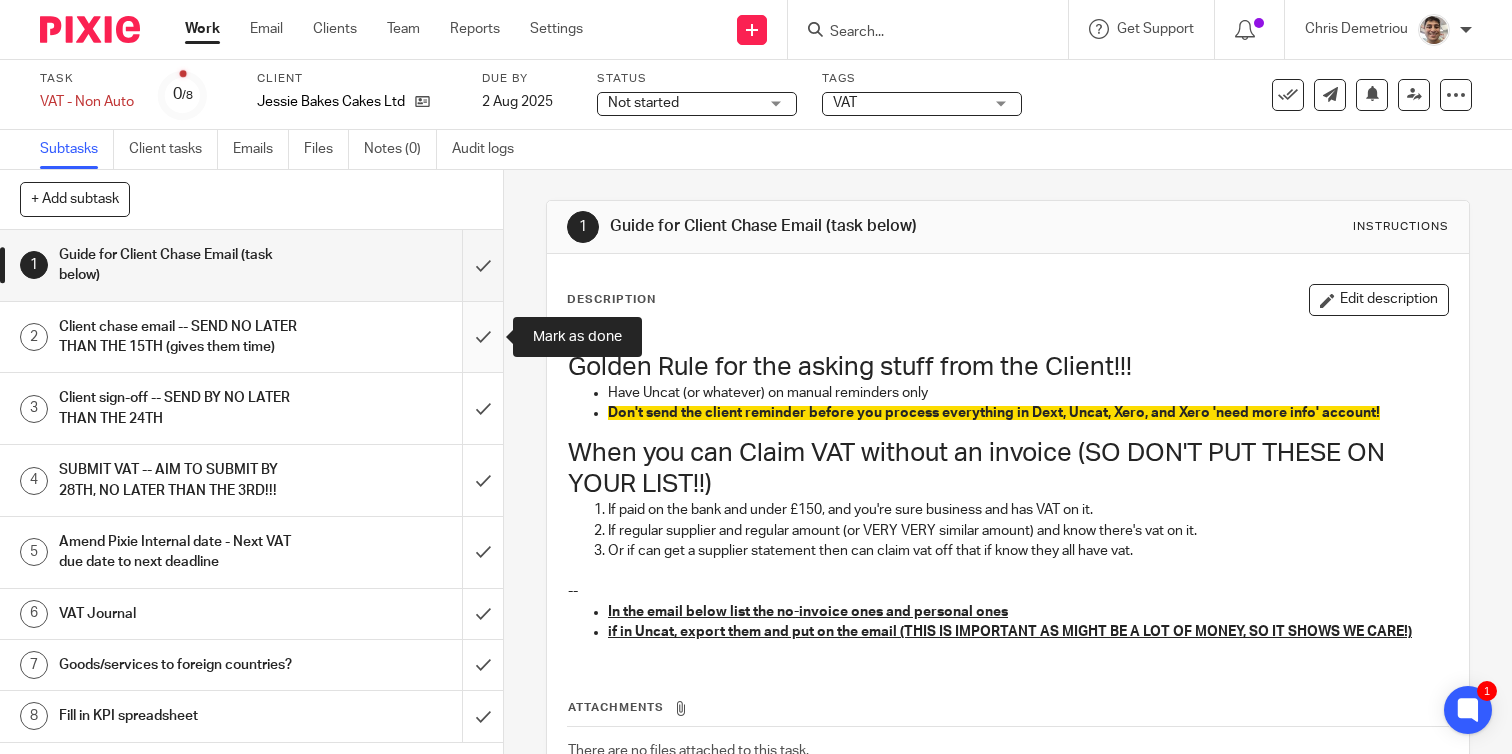 click at bounding box center (251, 337) 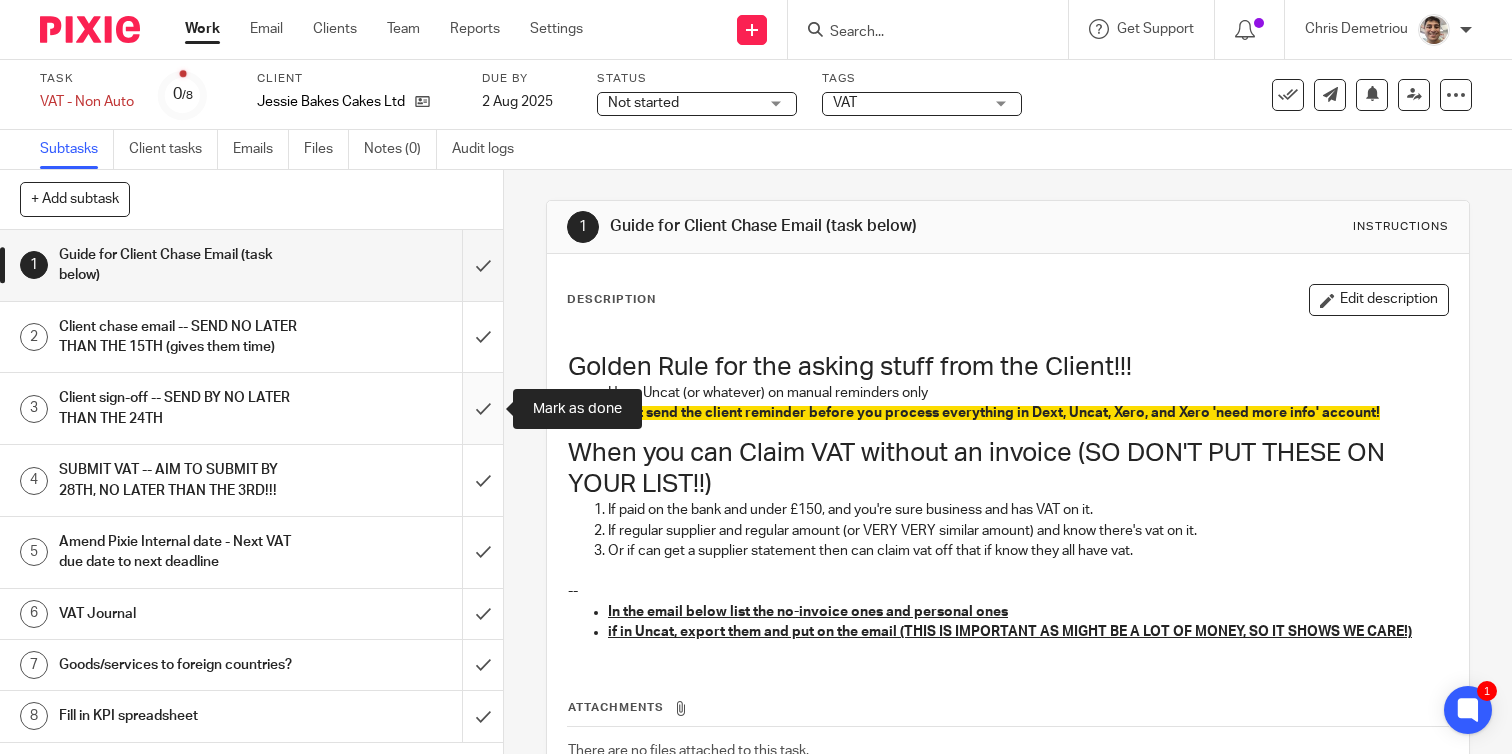 click at bounding box center [251, 408] 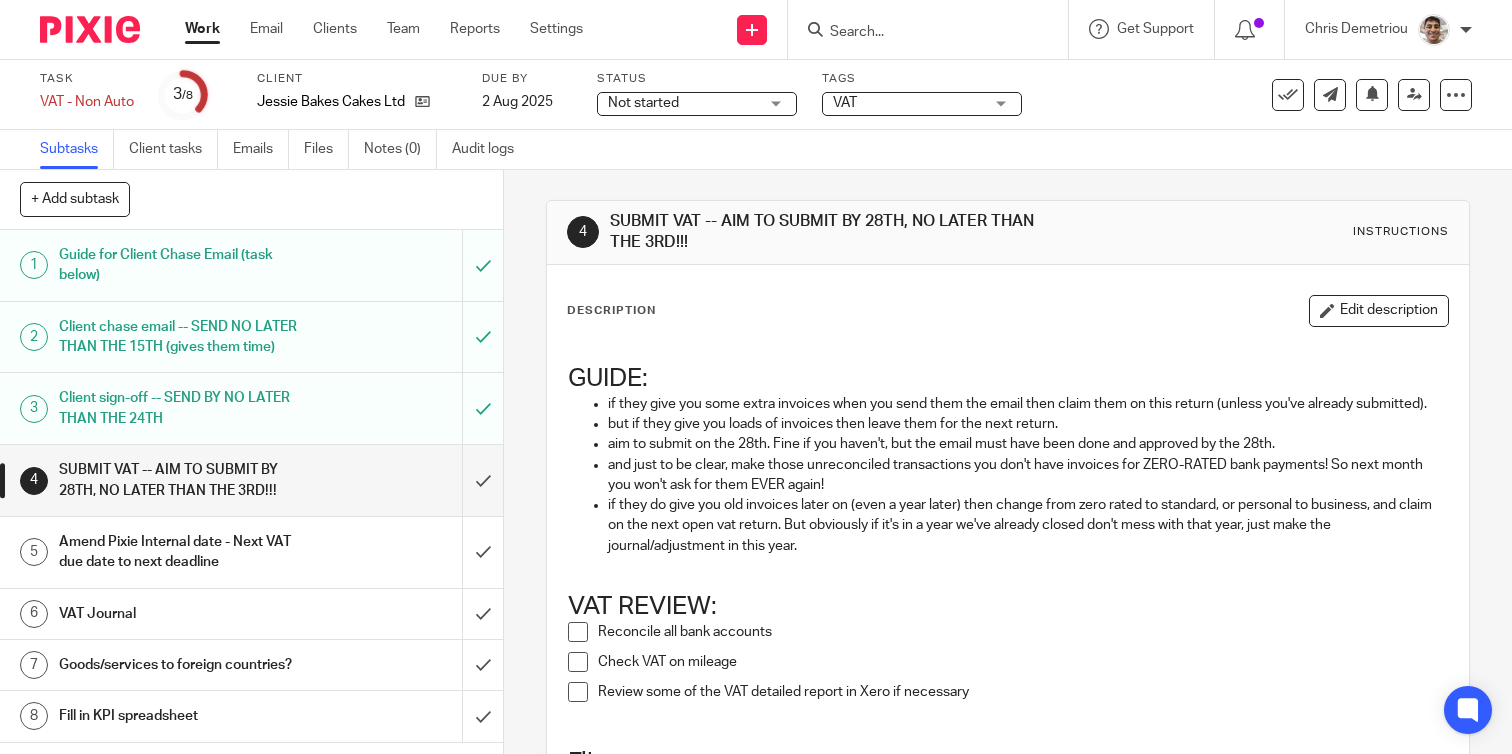 scroll, scrollTop: 0, scrollLeft: 0, axis: both 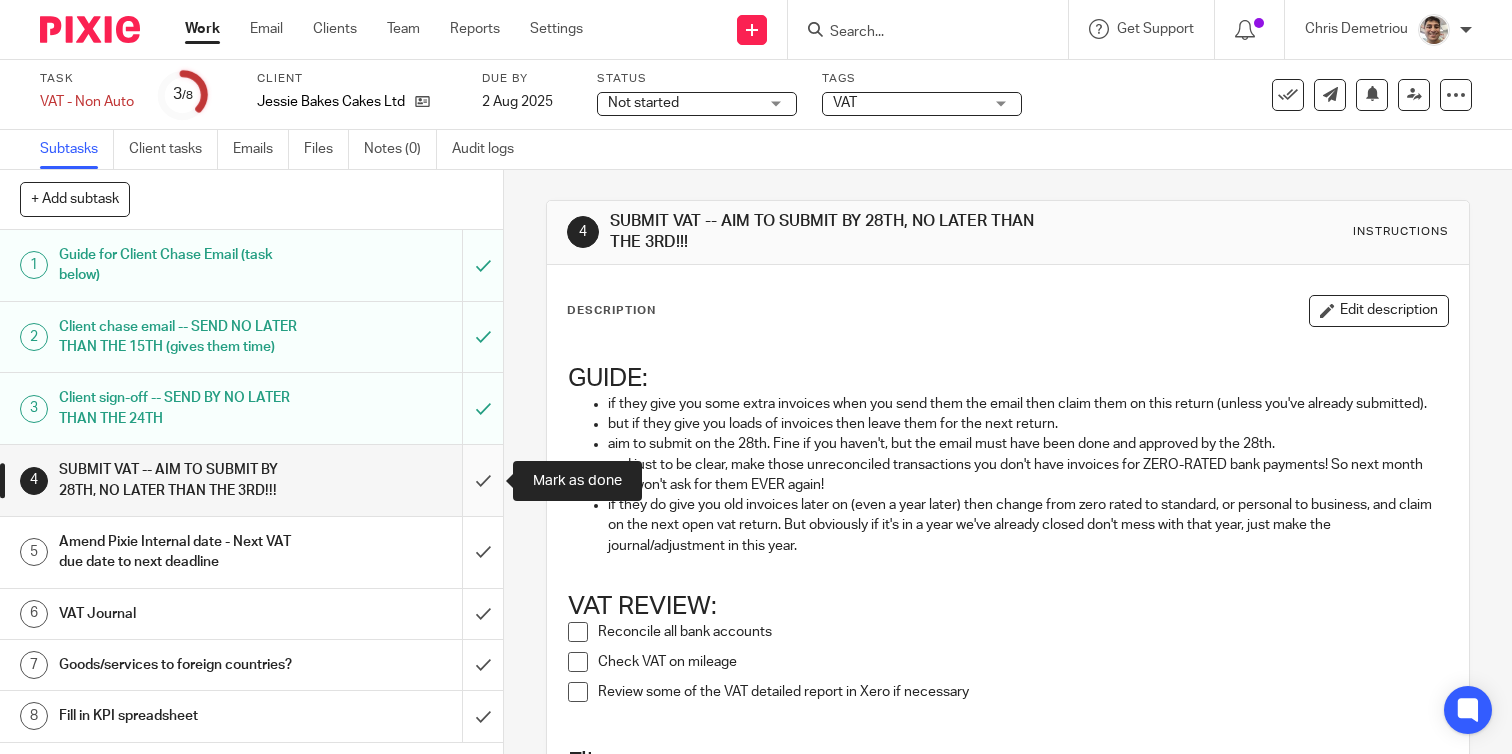click at bounding box center [251, 480] 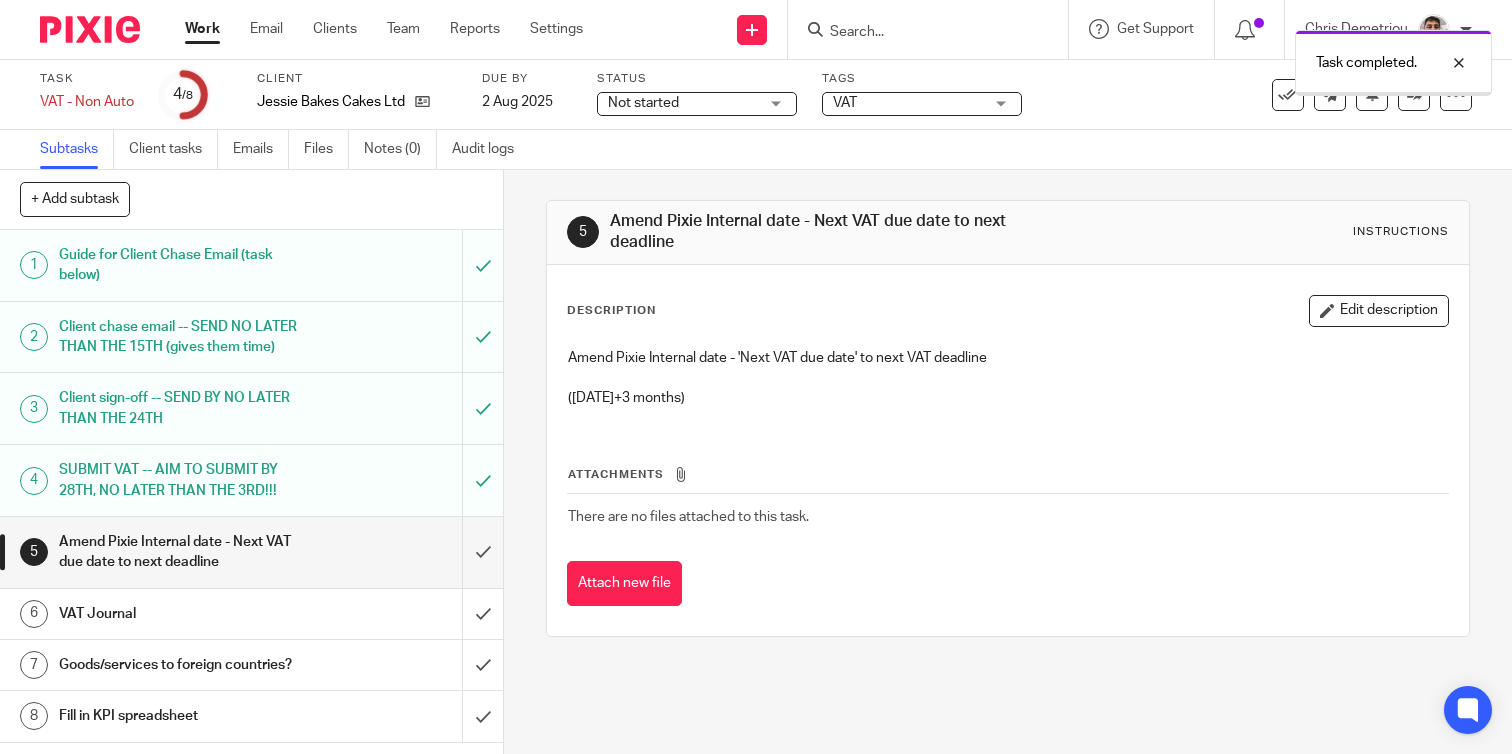 scroll, scrollTop: 0, scrollLeft: 0, axis: both 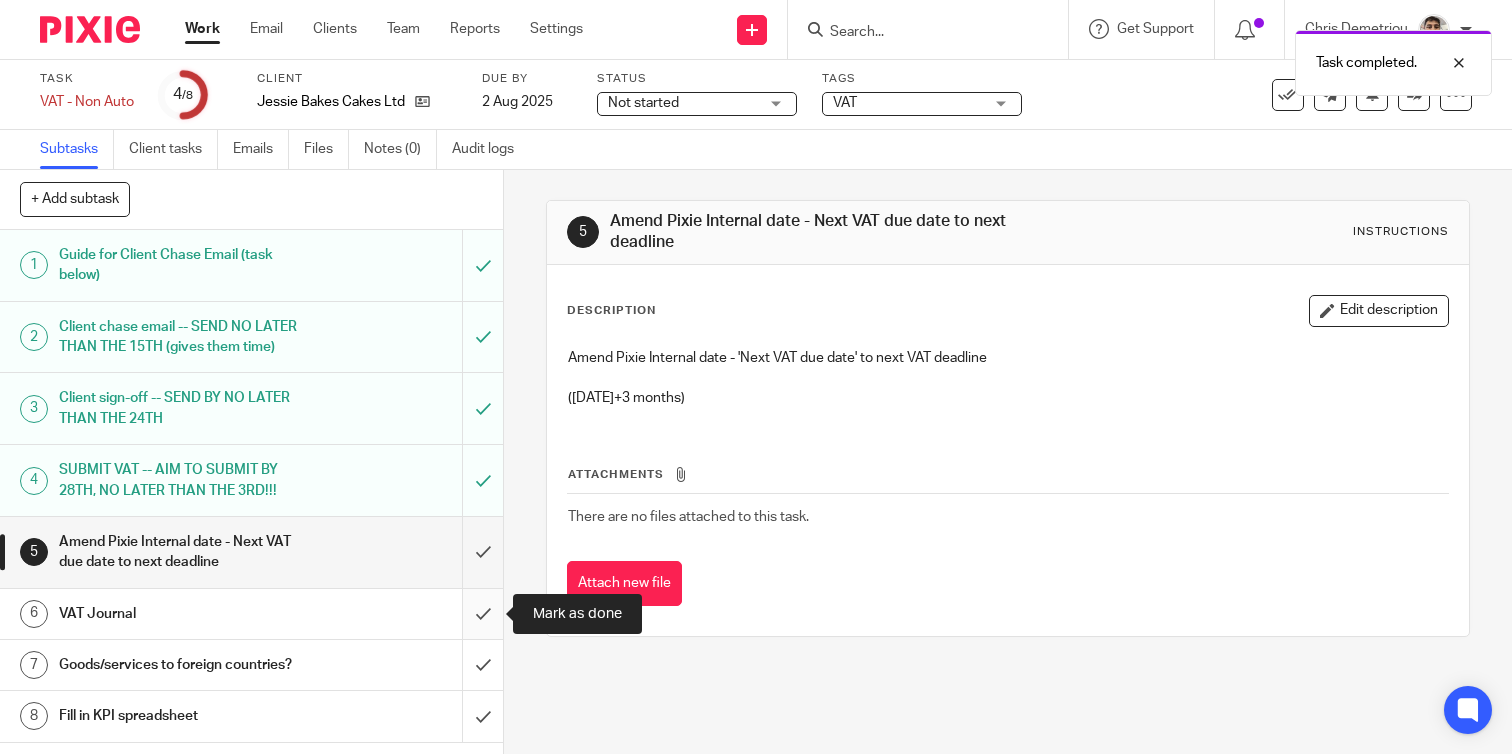 click at bounding box center (251, 614) 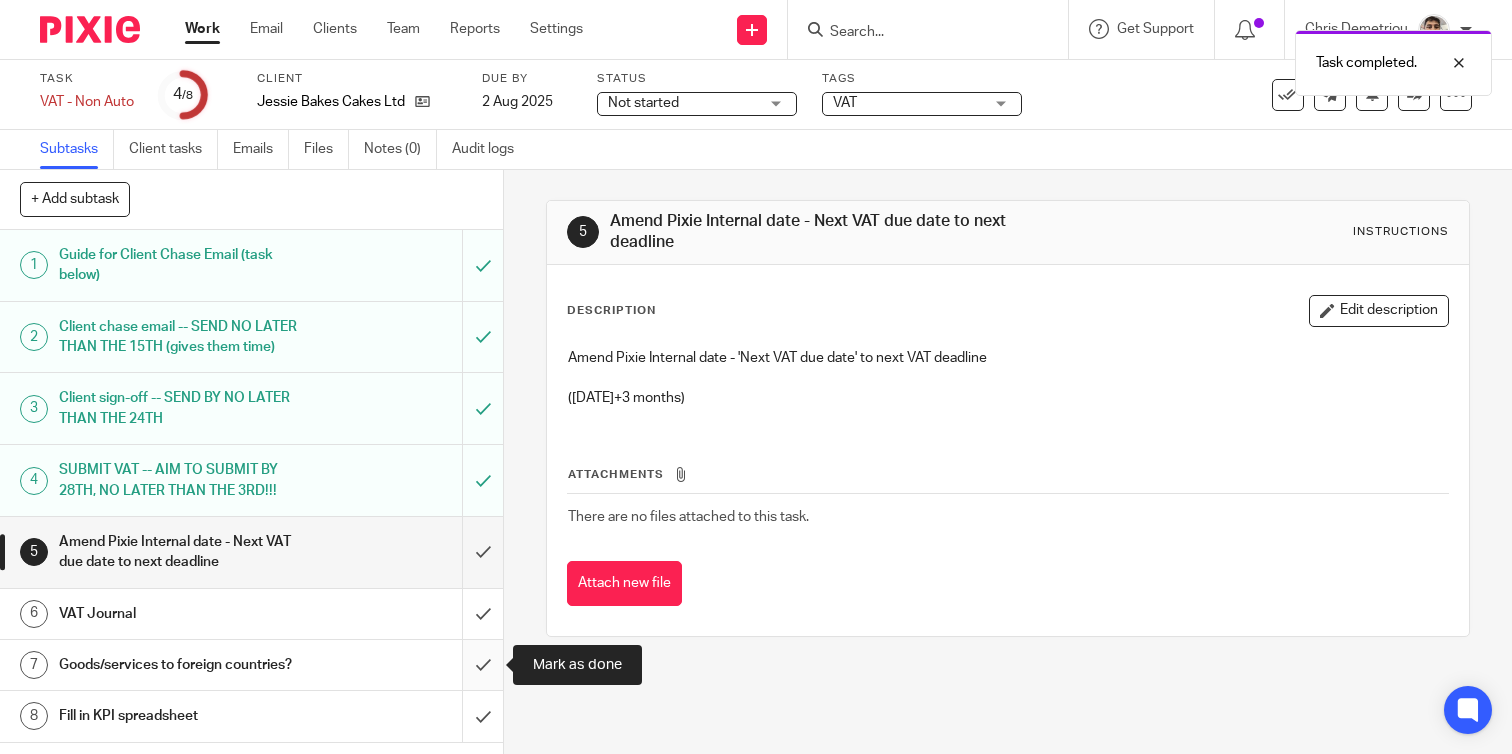 click at bounding box center (251, 665) 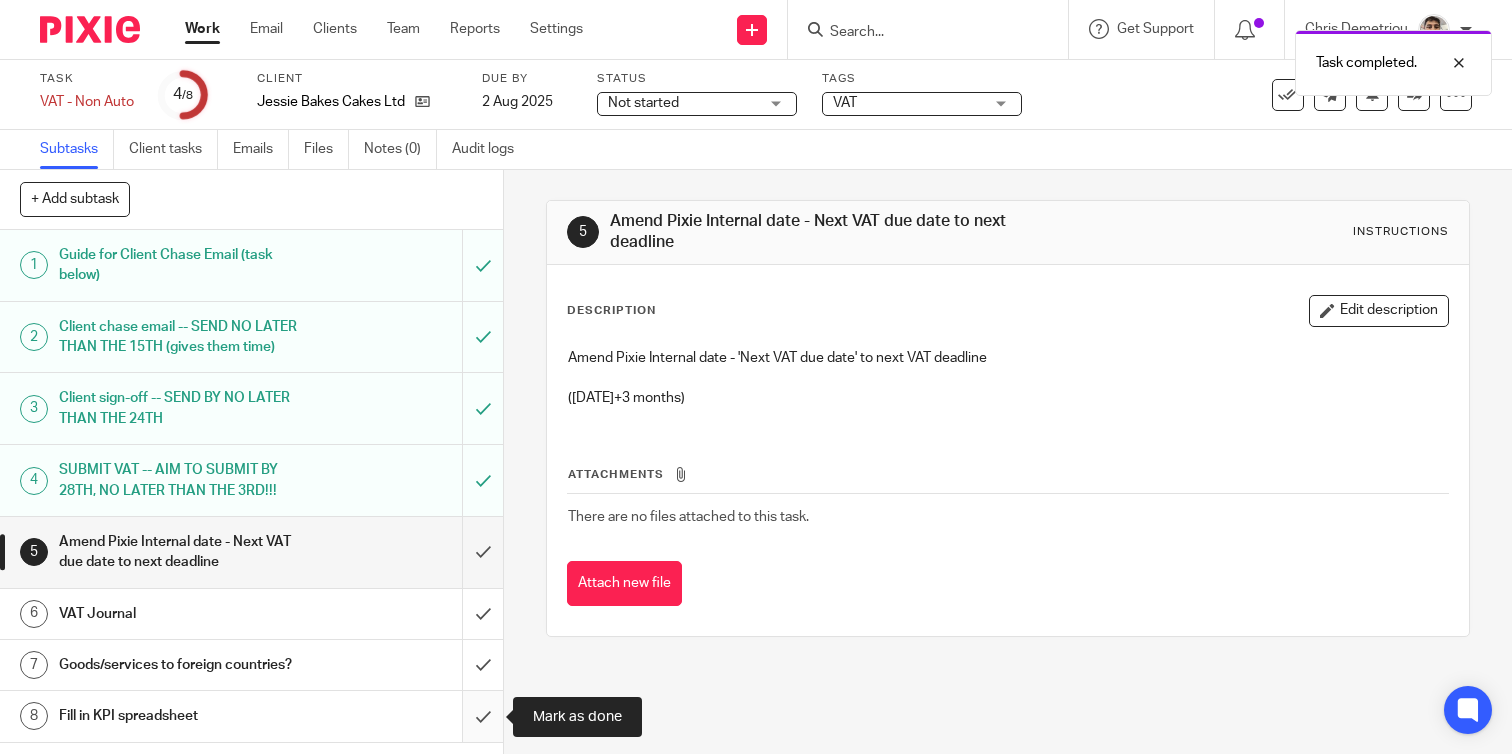 click at bounding box center (251, 716) 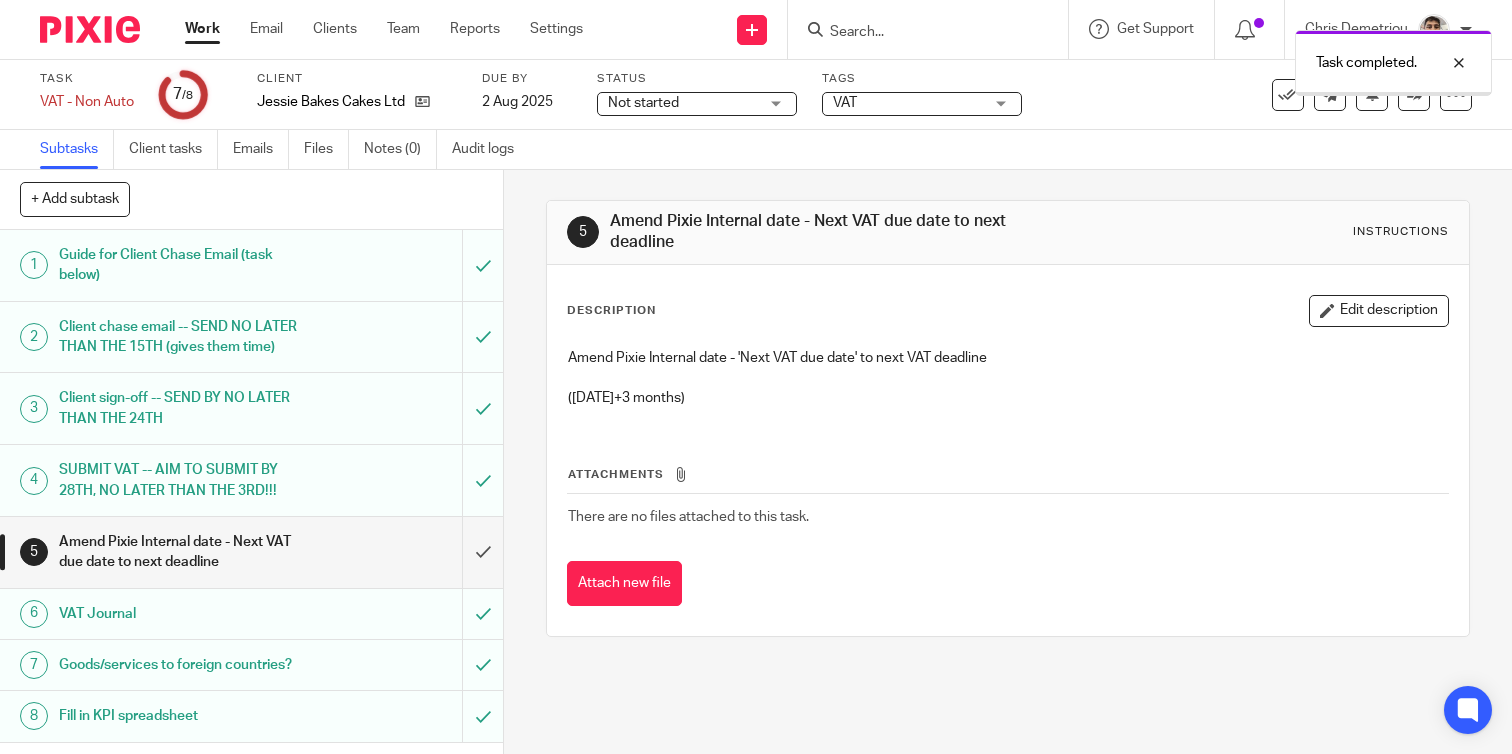 scroll, scrollTop: 0, scrollLeft: 0, axis: both 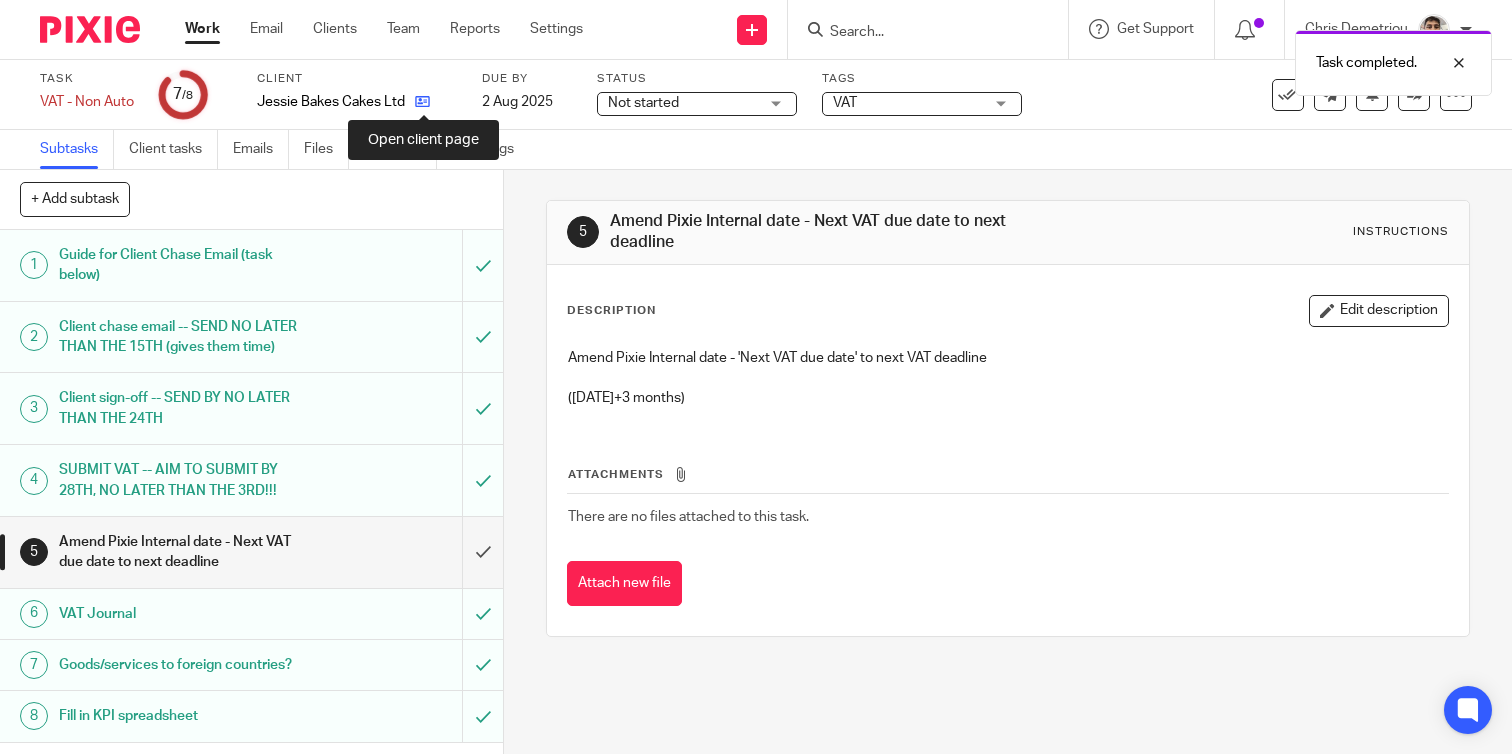 click at bounding box center (422, 101) 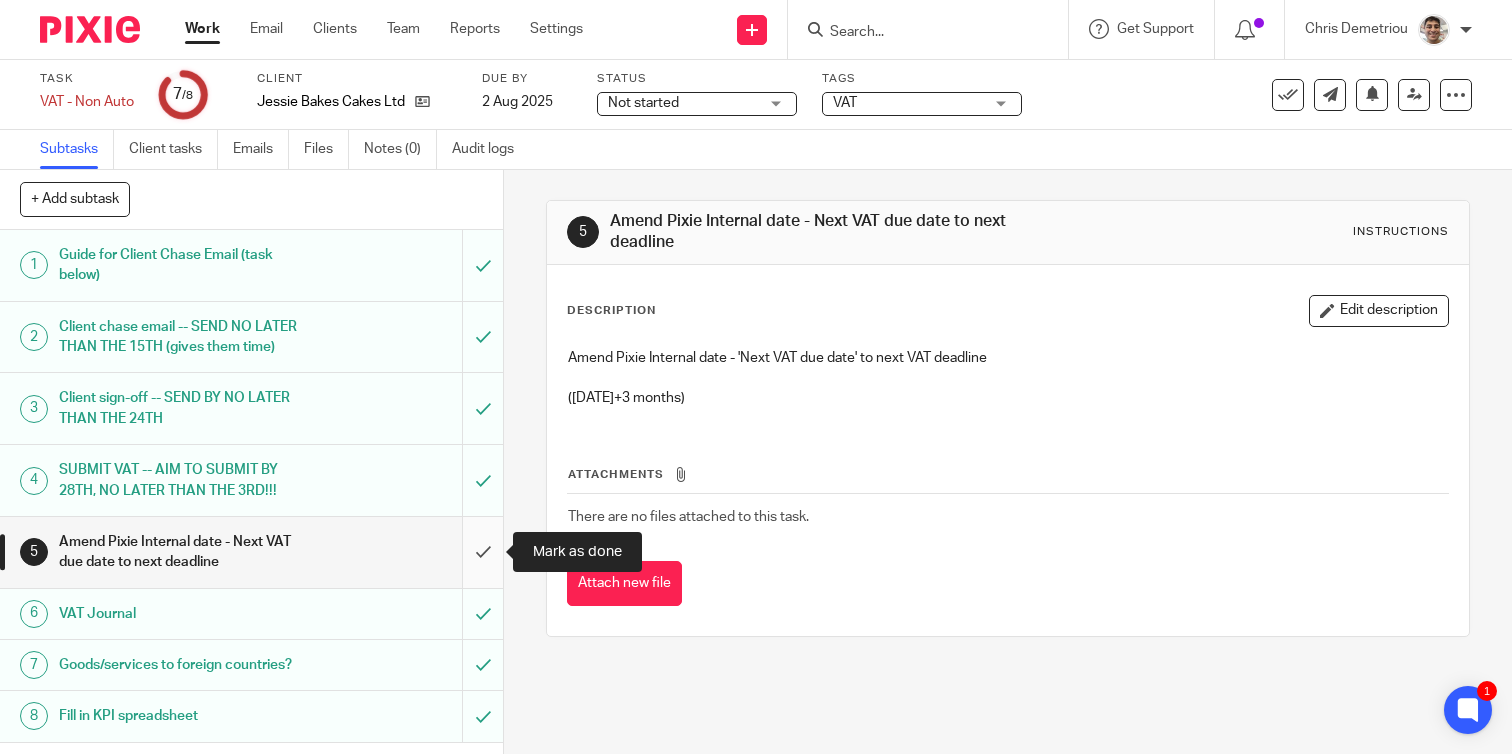 click at bounding box center (251, 552) 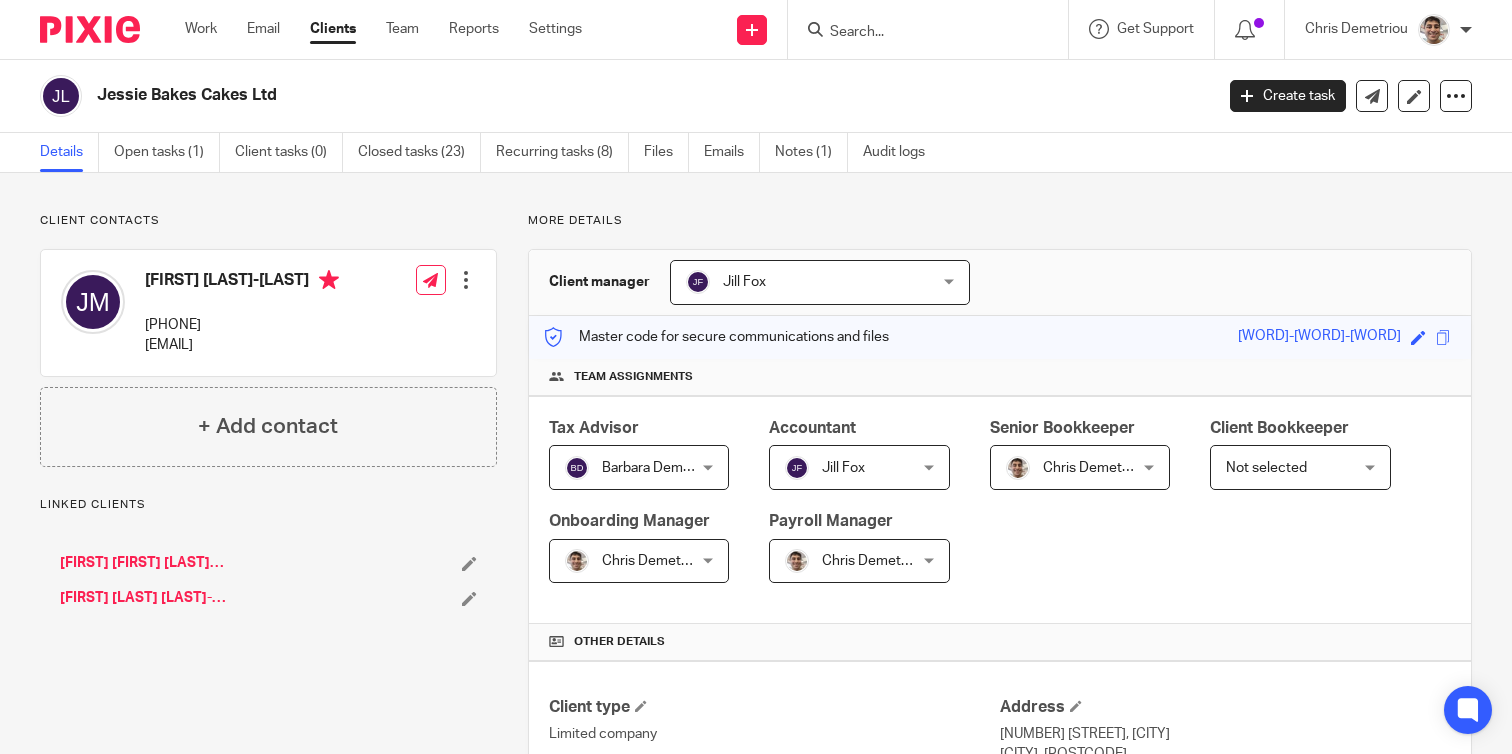 scroll, scrollTop: 0, scrollLeft: 0, axis: both 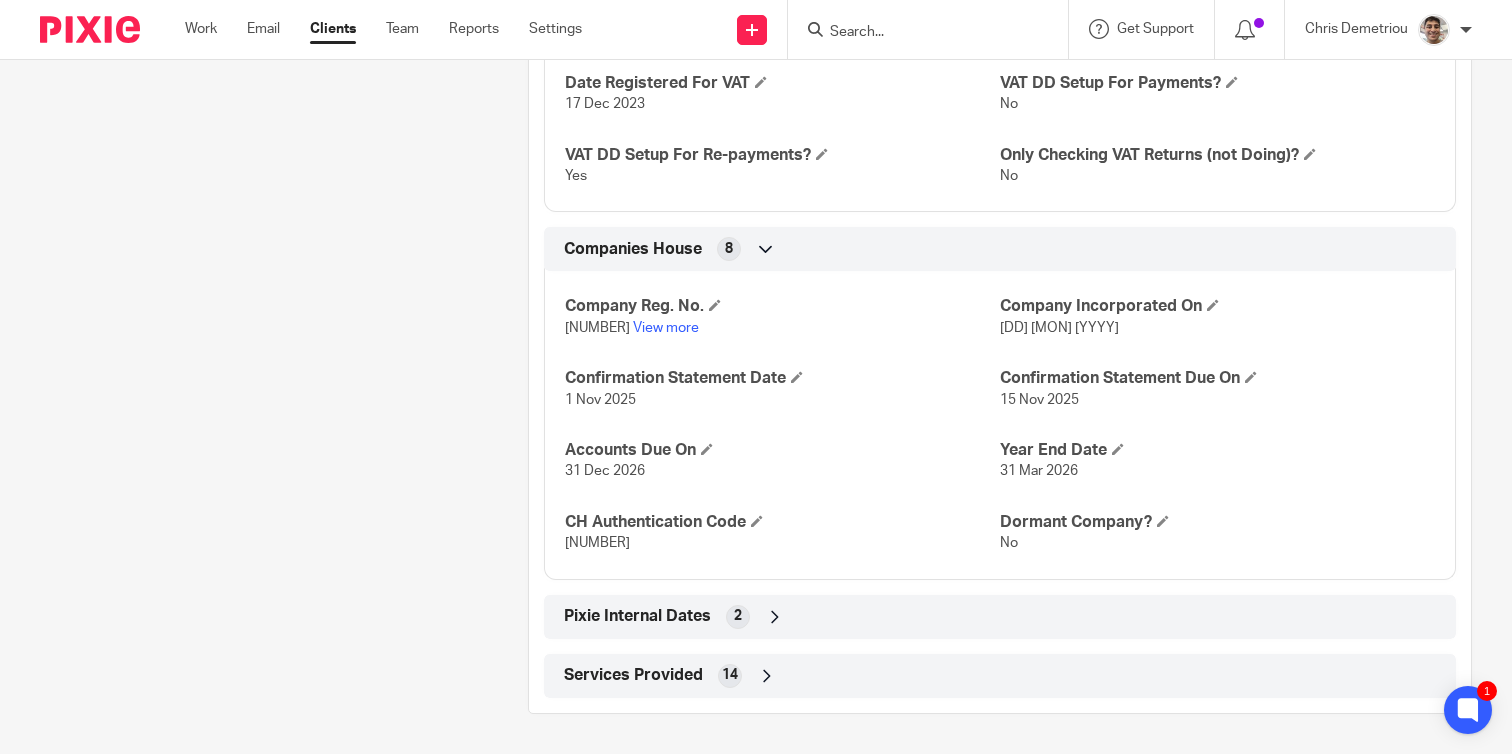 click at bounding box center (775, 617) 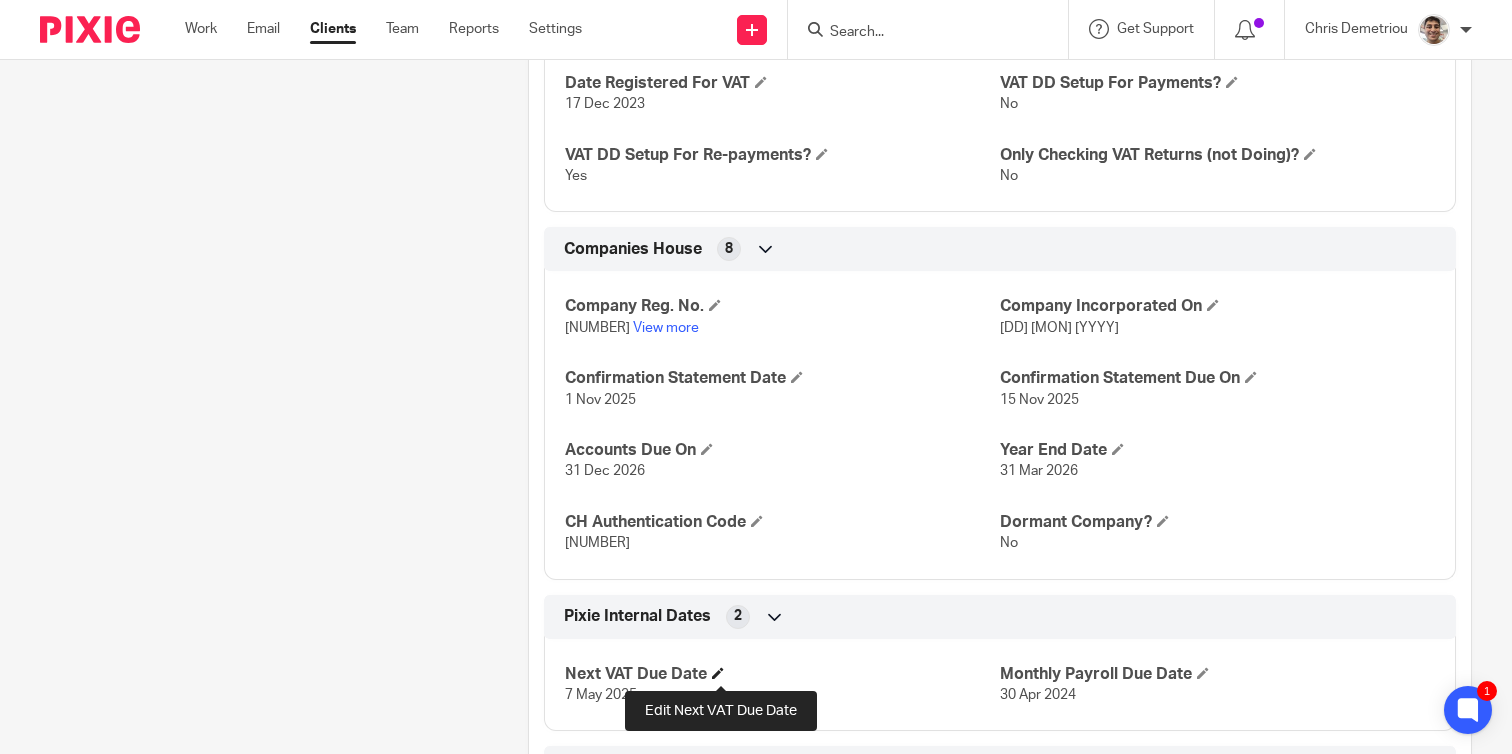 click at bounding box center [718, 673] 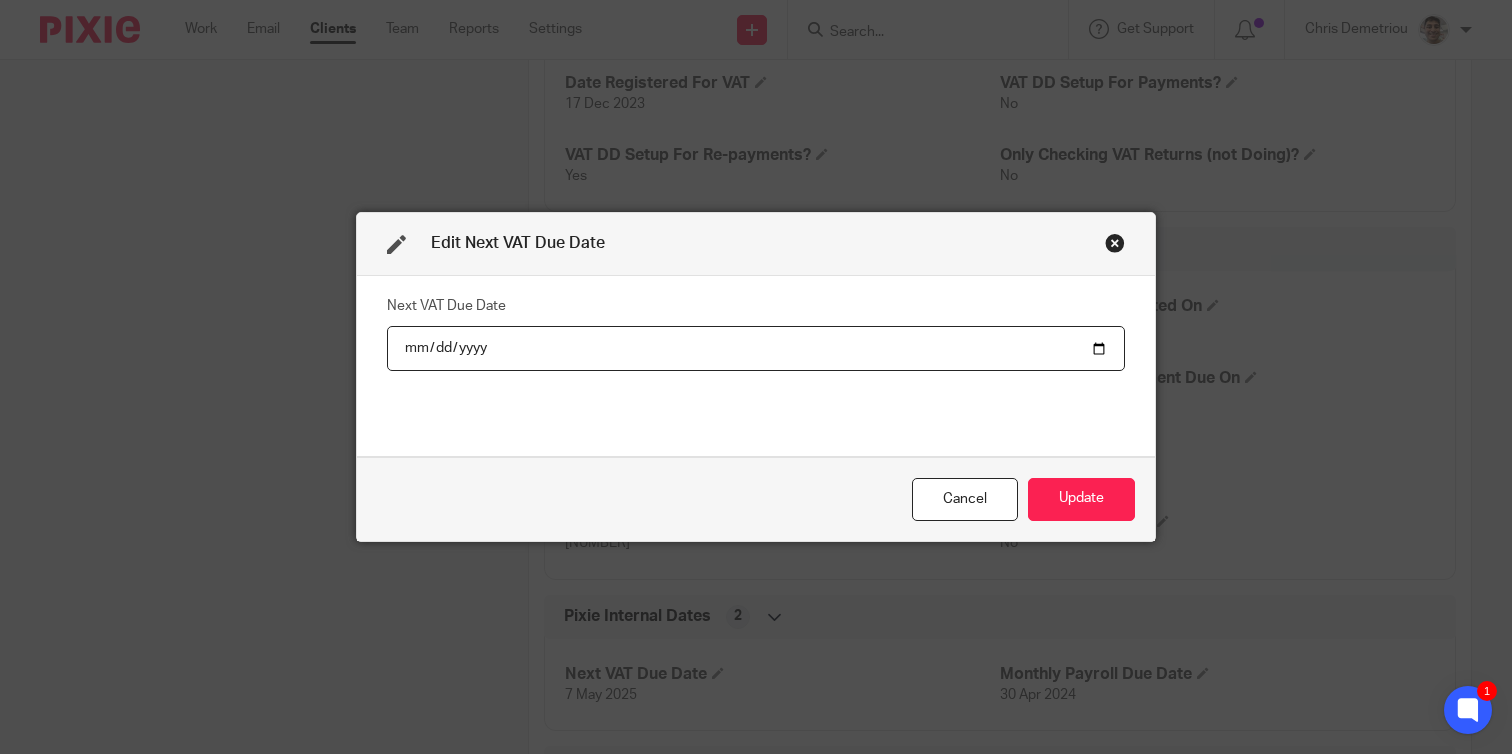 click on "[YYYY]-[MM]-[DD]" at bounding box center (756, 348) 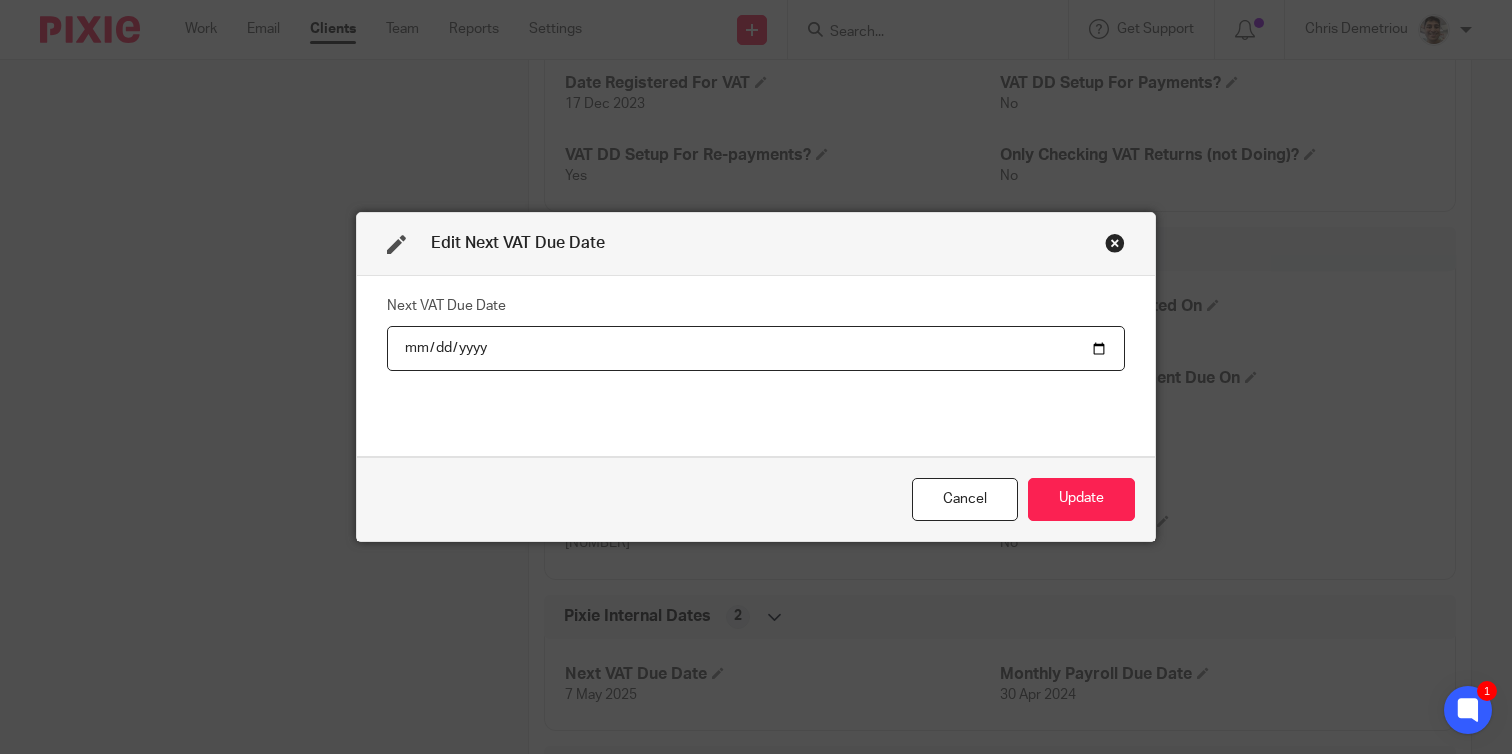 type on "2025-08-07" 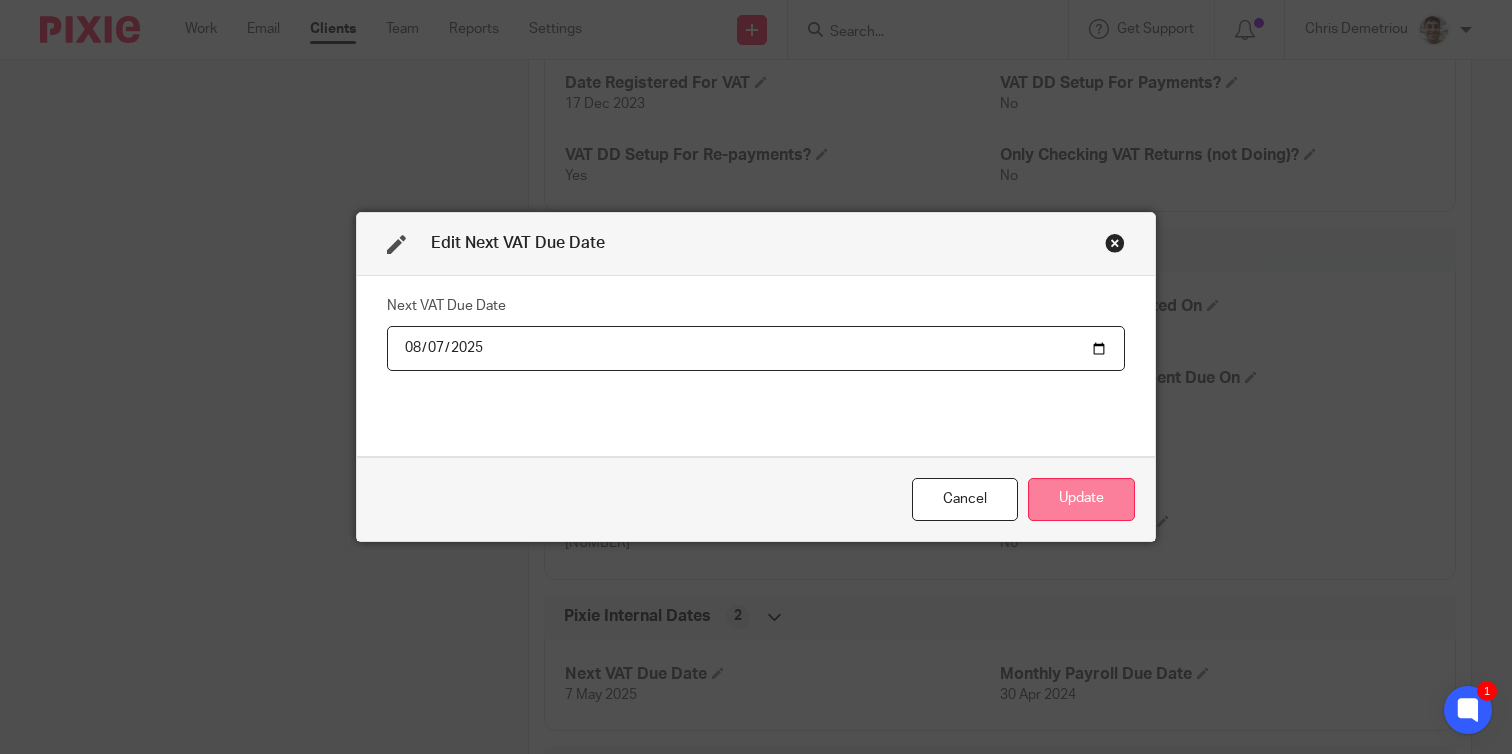 click on "Update" at bounding box center [1081, 499] 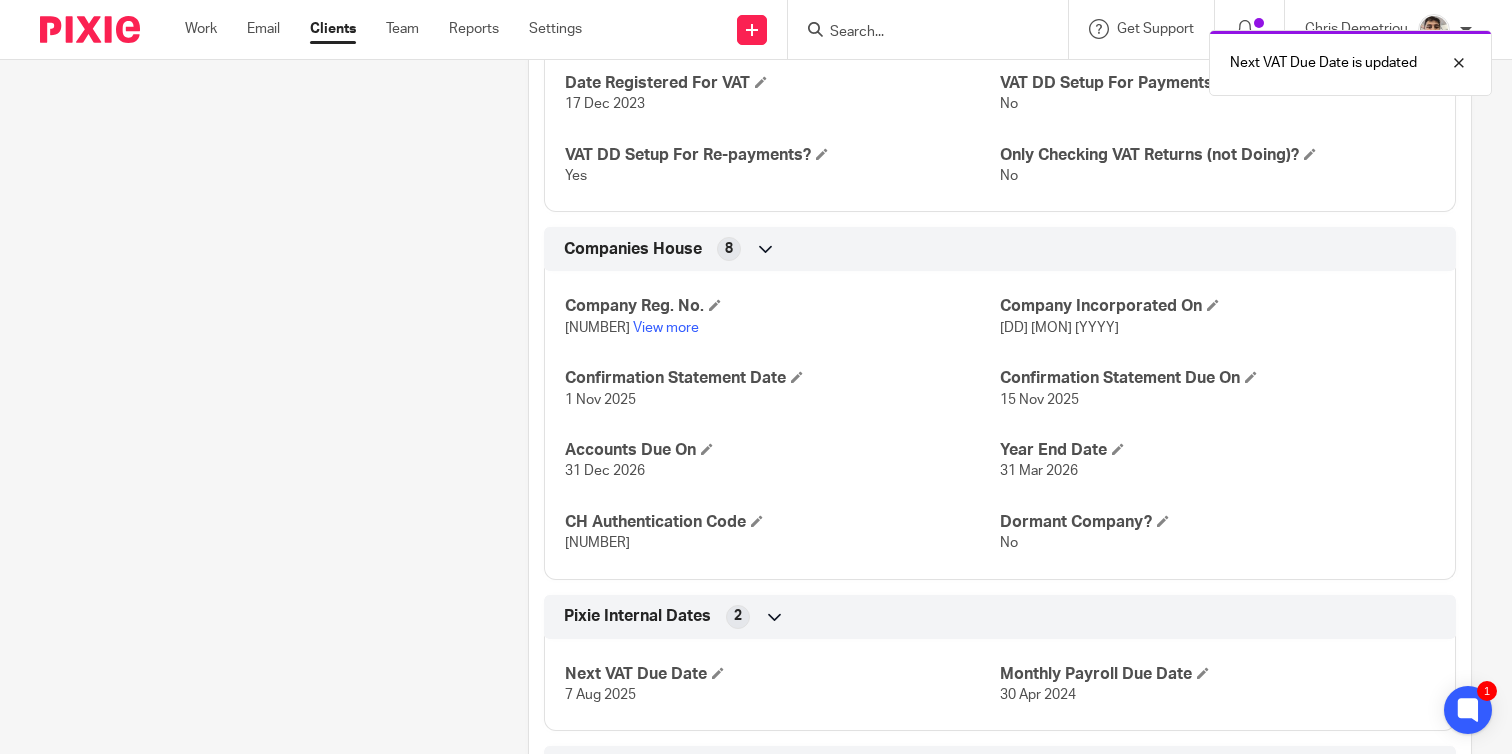 click on "Client contacts
[FIRST] [LAST]-[LAST]
[PHONE]
[EMAIL]
Edit contact
Create client from contact
Export data
Delete contact
+ Add contact
Linked clients" at bounding box center [253, -407] 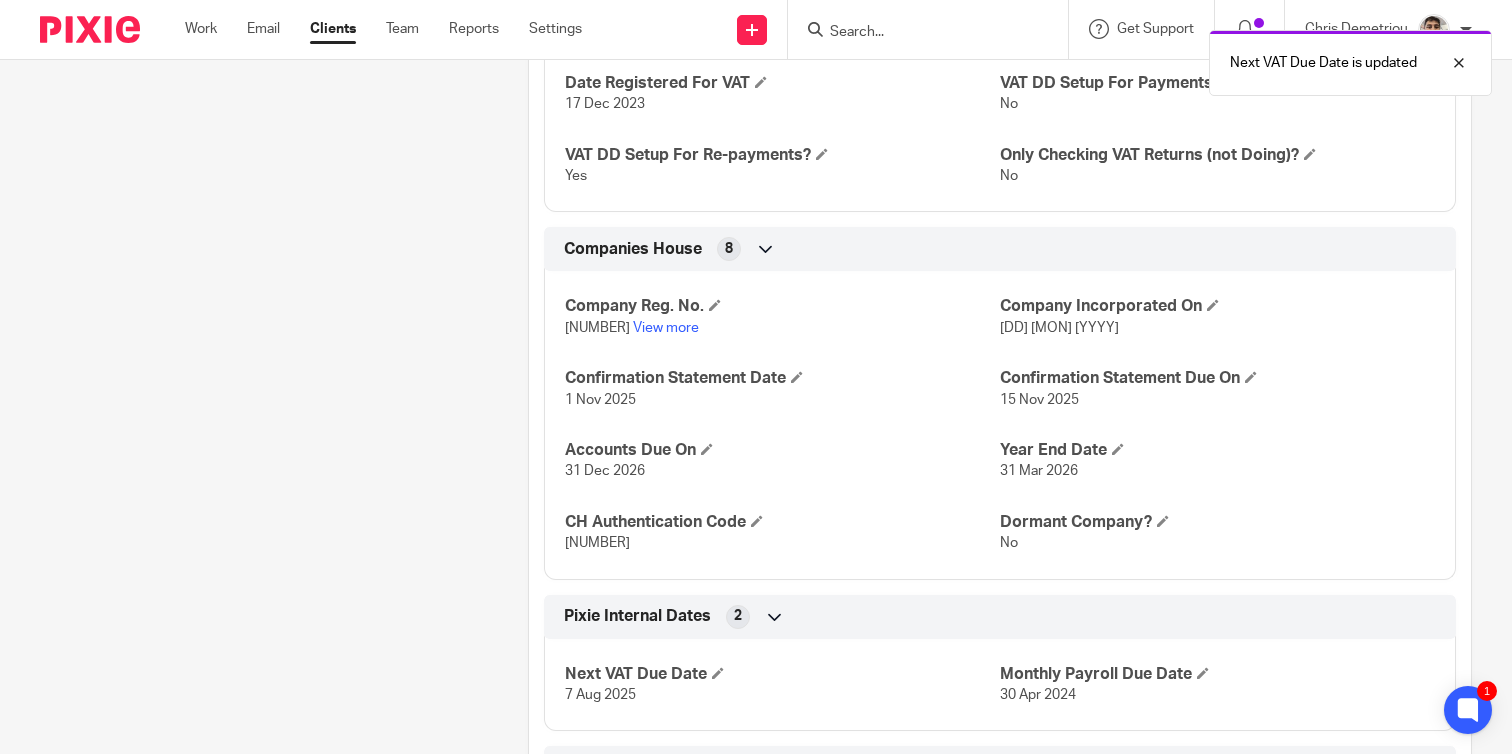 click on "Client contacts
[FIRST] [LAST]-[LAST]
[PHONE]
[EMAIL]
Edit contact
Create client from contact
Export data
Delete contact
+ Add contact
Linked clients" at bounding box center (253, -407) 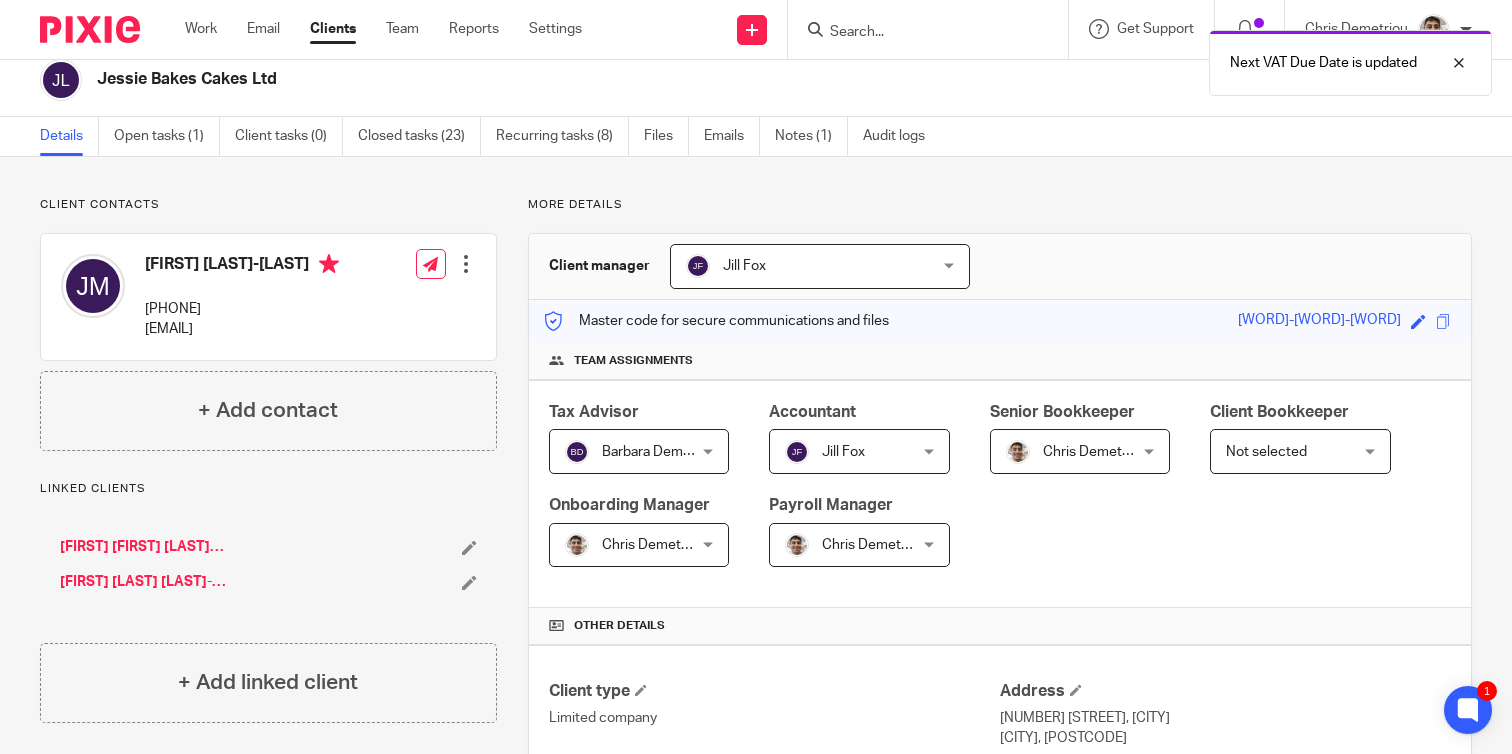 scroll, scrollTop: 0, scrollLeft: 0, axis: both 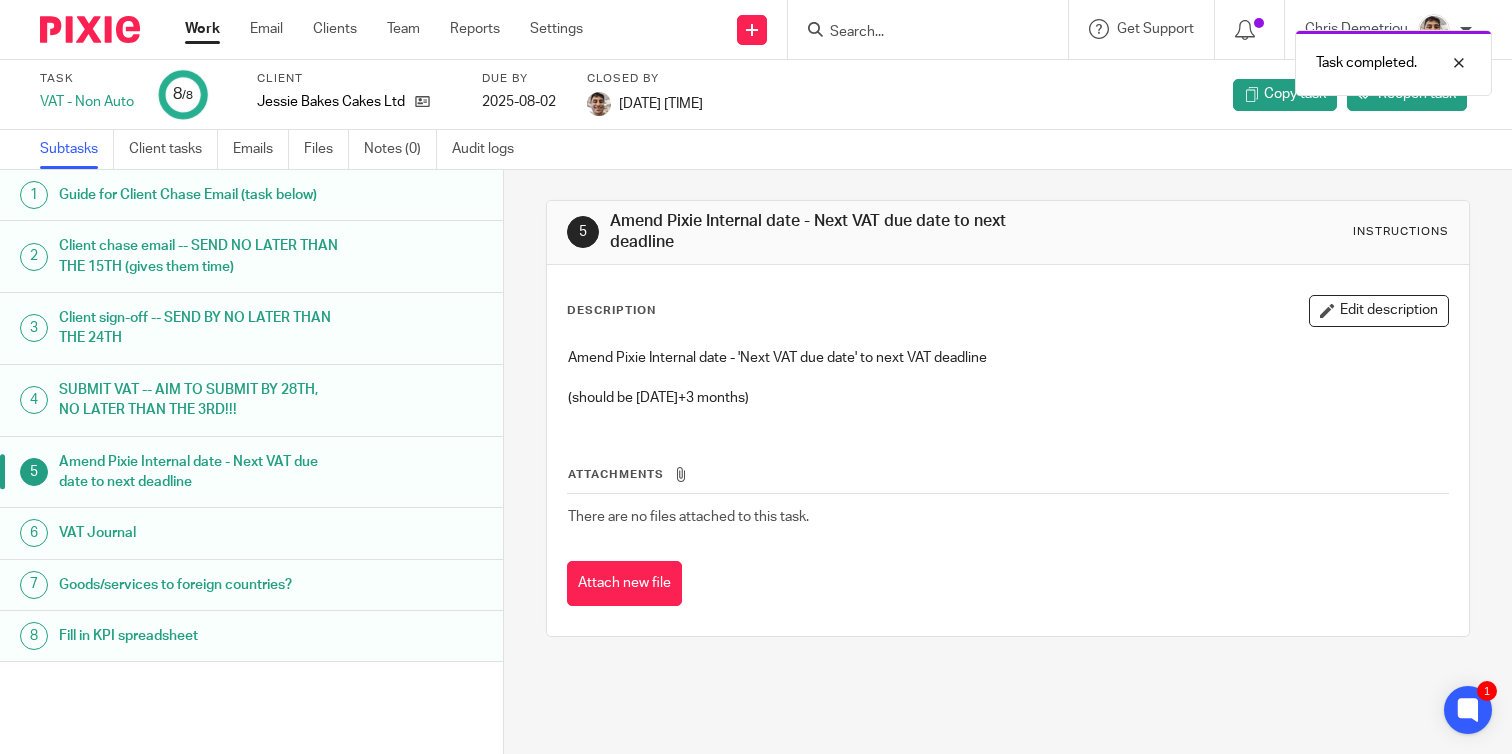 click at bounding box center [90, 29] 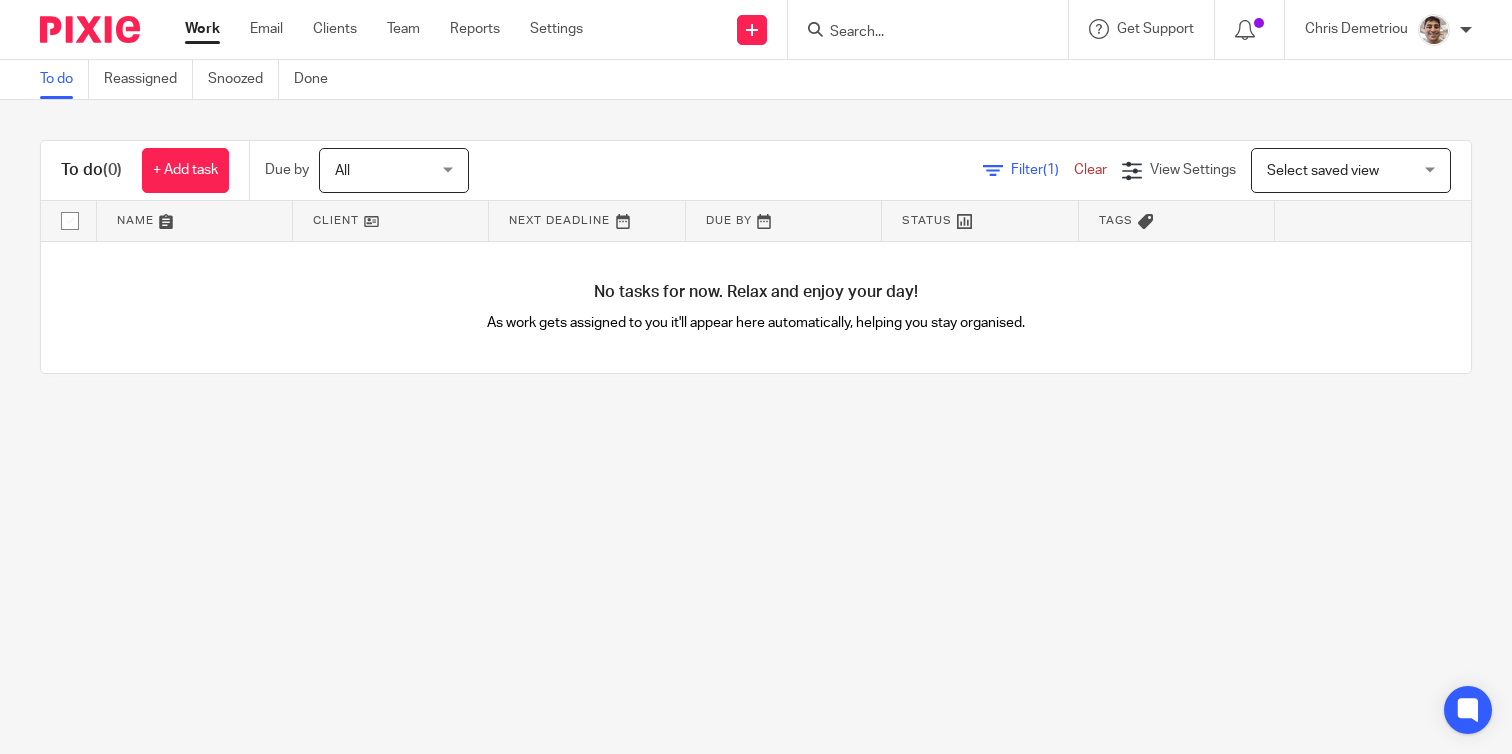 scroll, scrollTop: 0, scrollLeft: 0, axis: both 